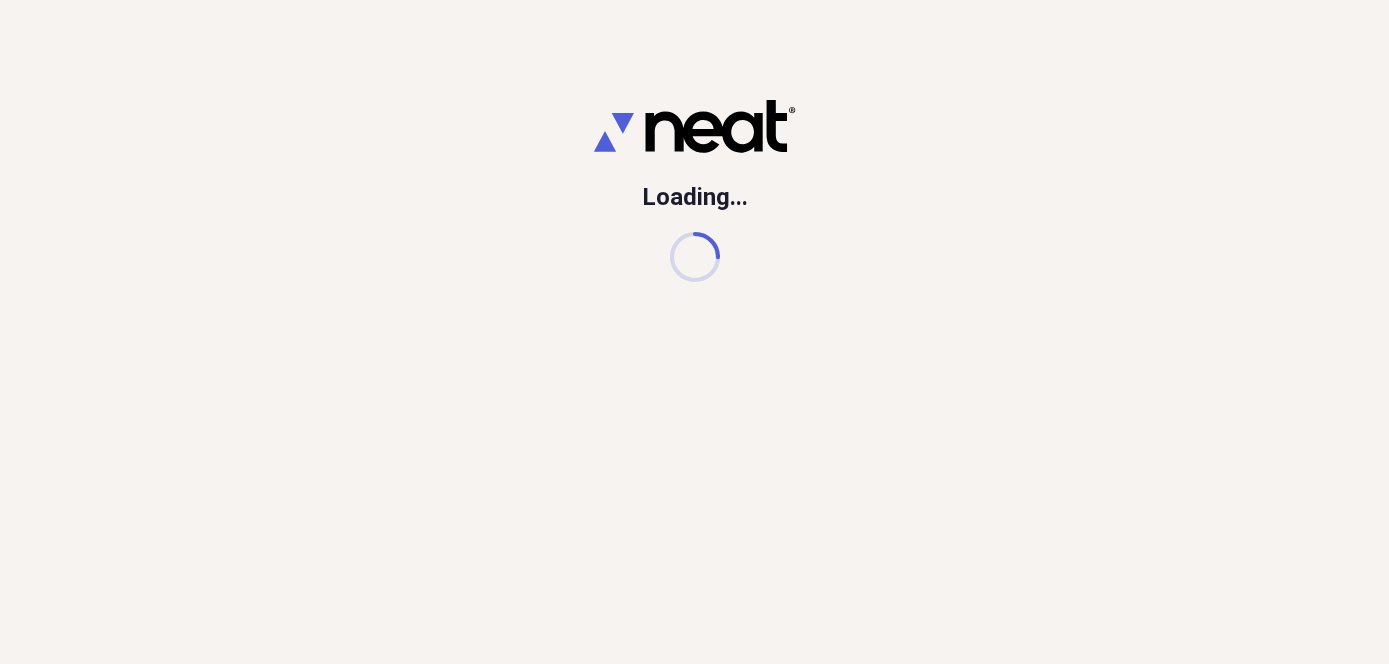 scroll, scrollTop: 0, scrollLeft: 0, axis: both 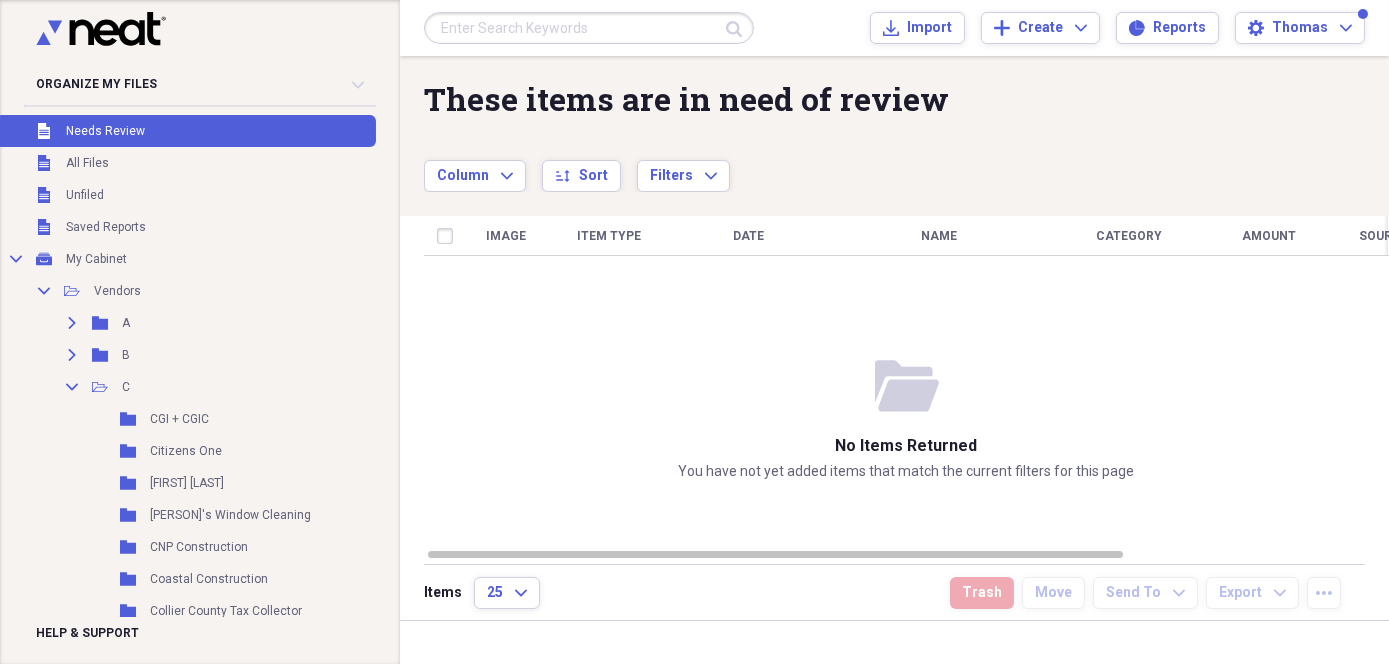click at bounding box center [589, 28] 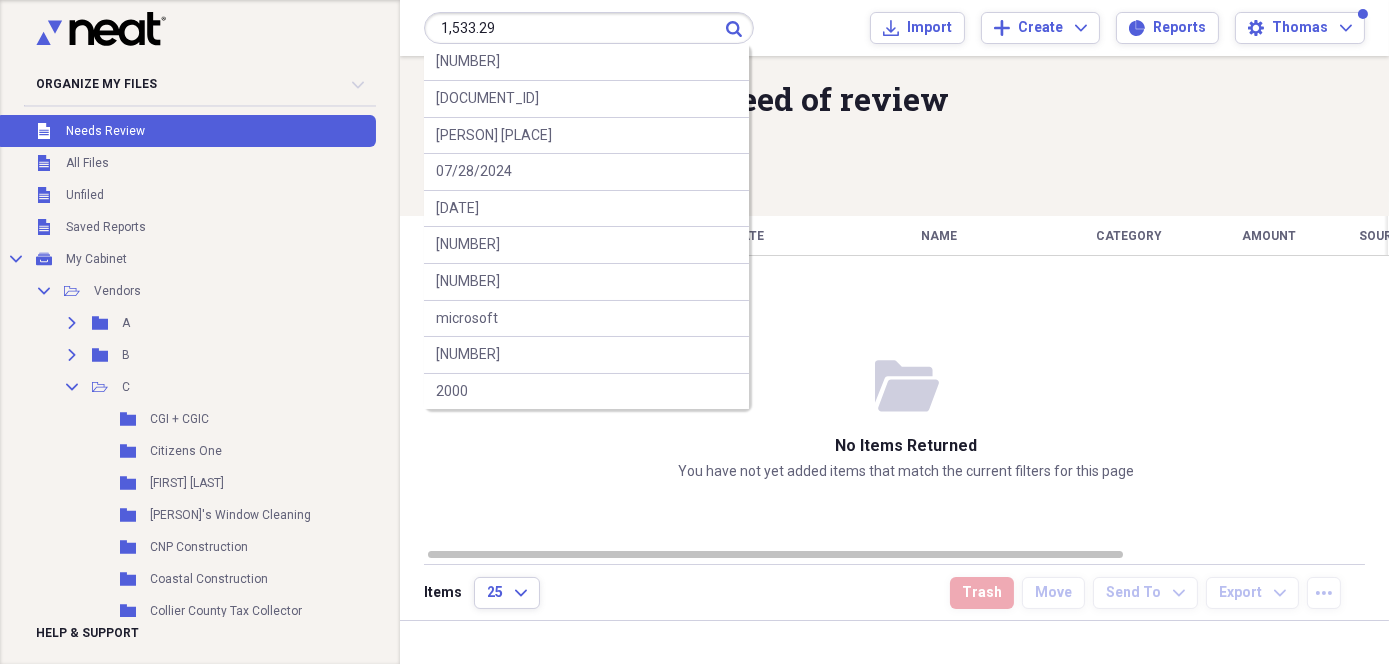 type on "1,533.29" 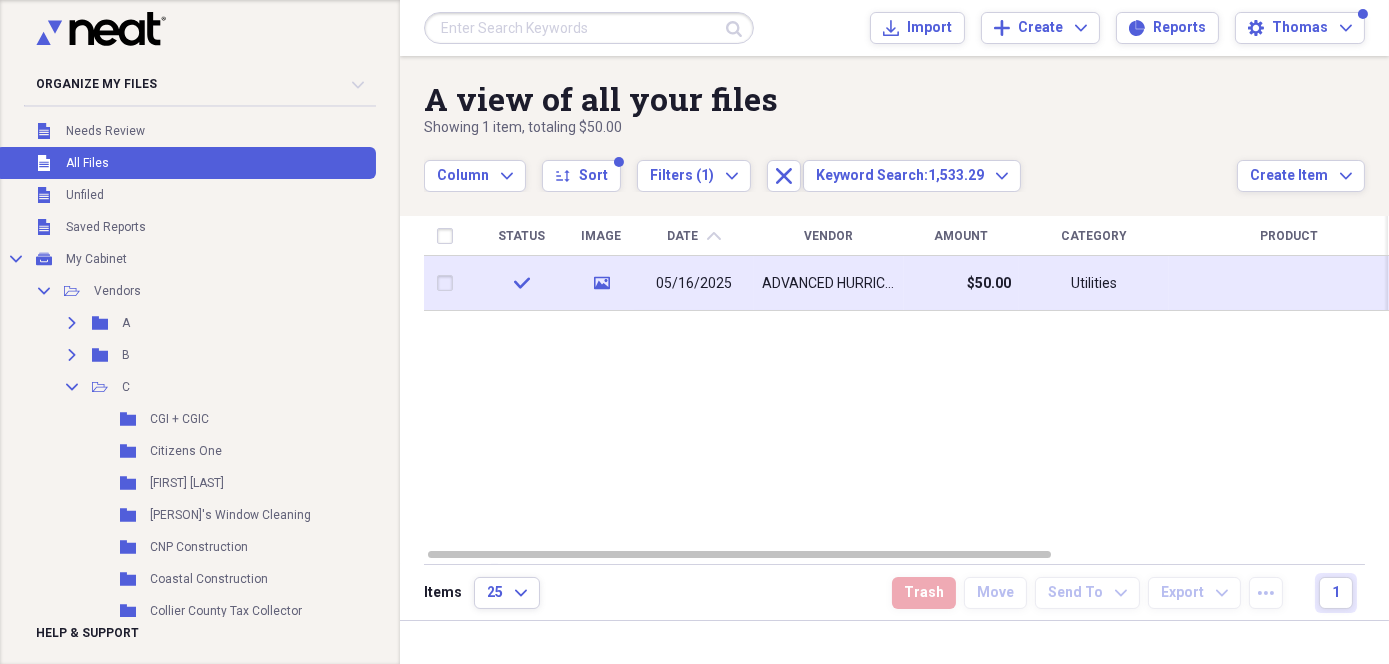click on "05/16/2025" at bounding box center [694, 284] 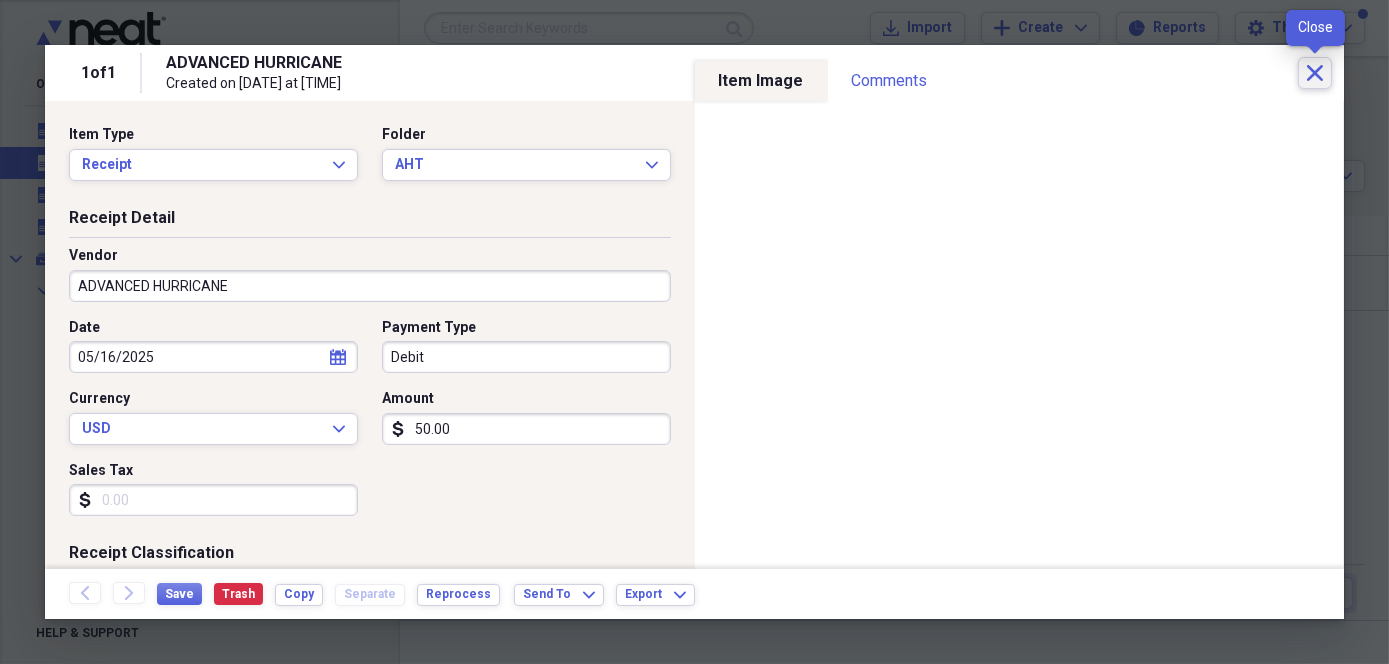 click on "Close" 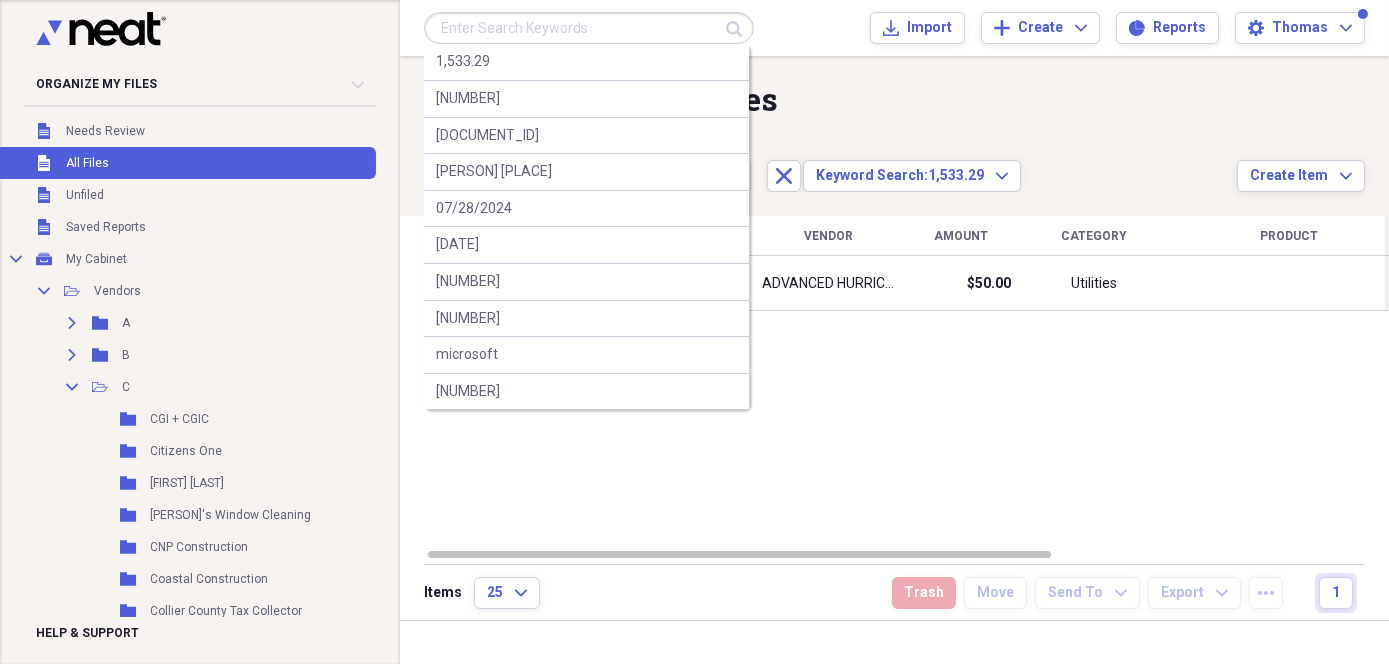 click at bounding box center (589, 28) 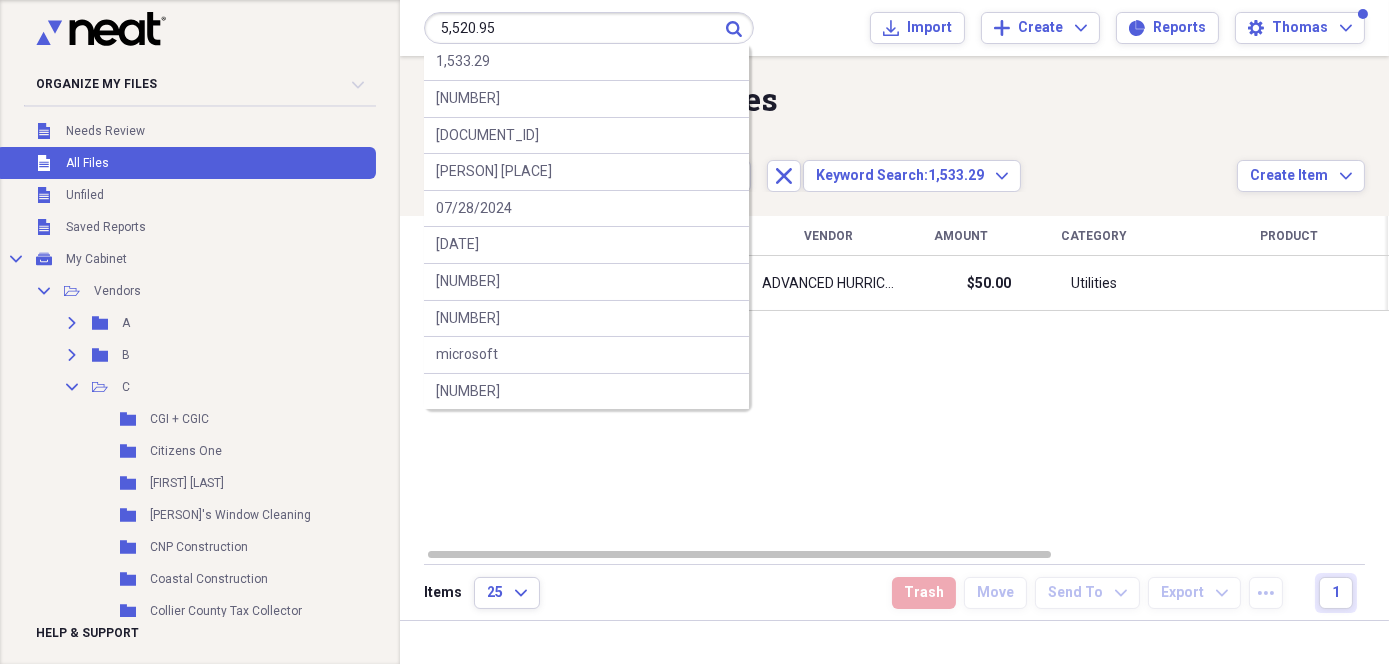 type on "5,520.95" 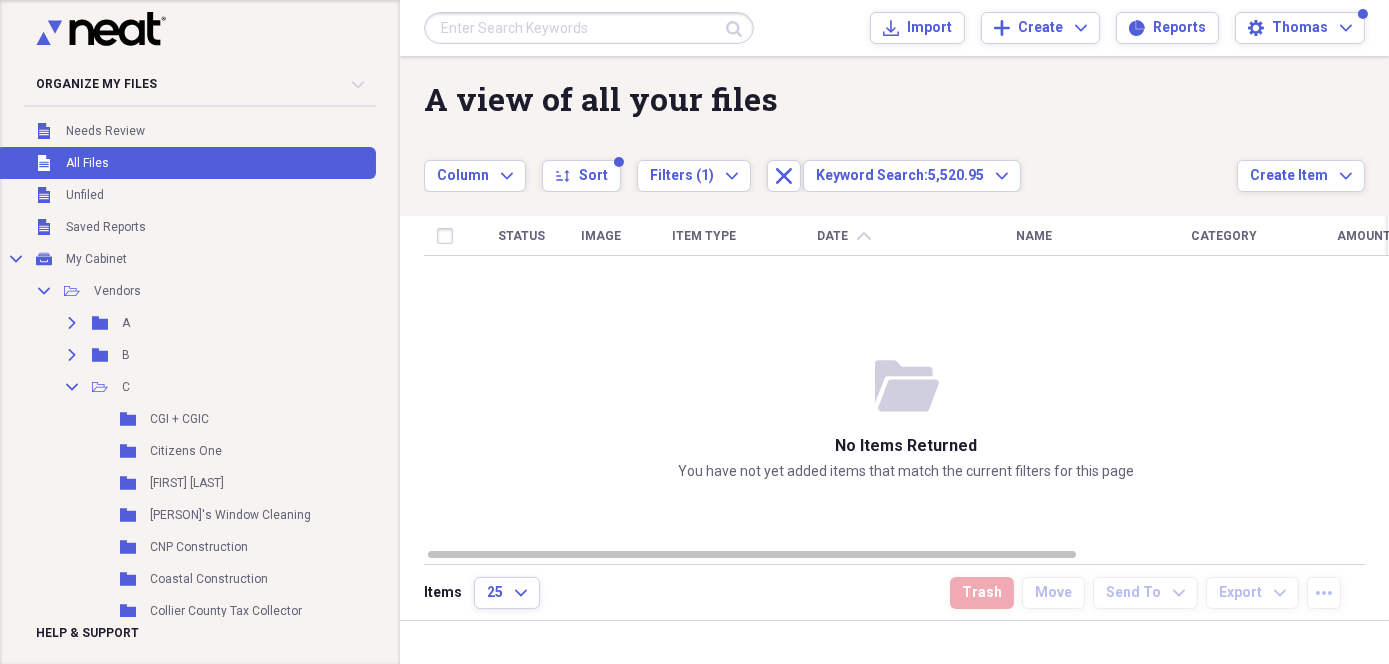 click at bounding box center (589, 28) 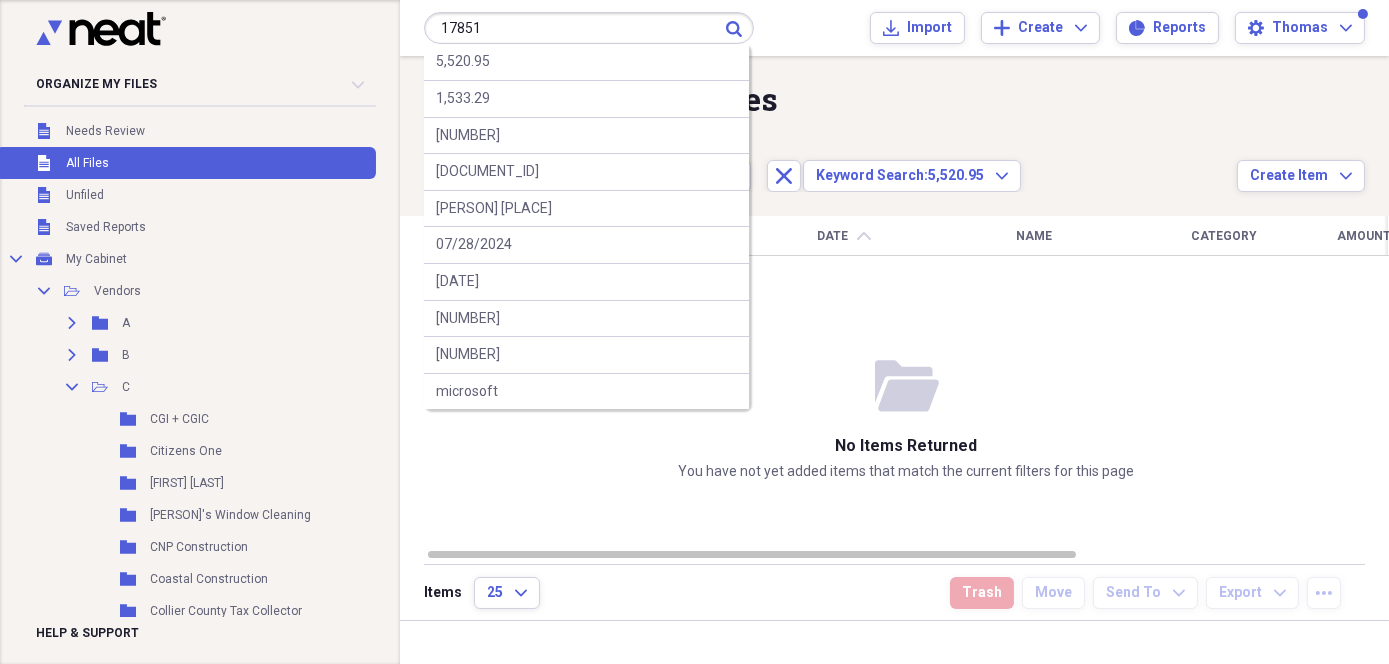 type on "17851" 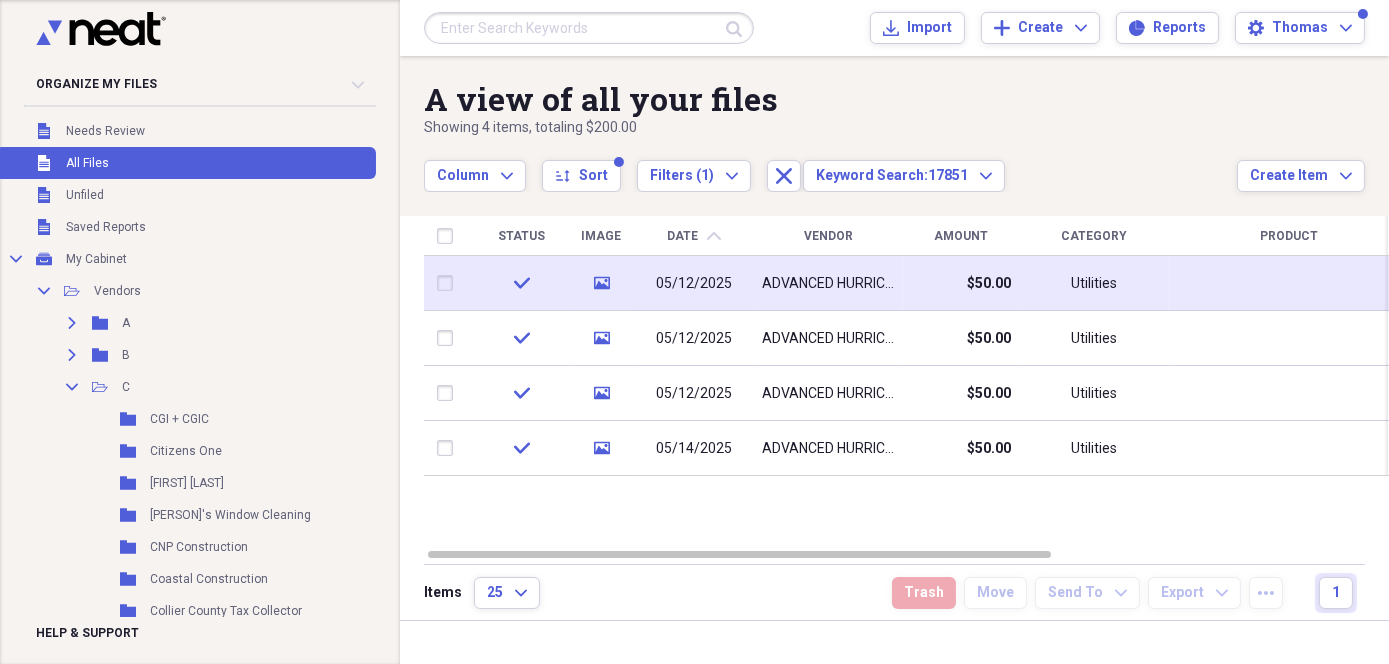 click on "ADVANCED HURRICANE" at bounding box center (829, 283) 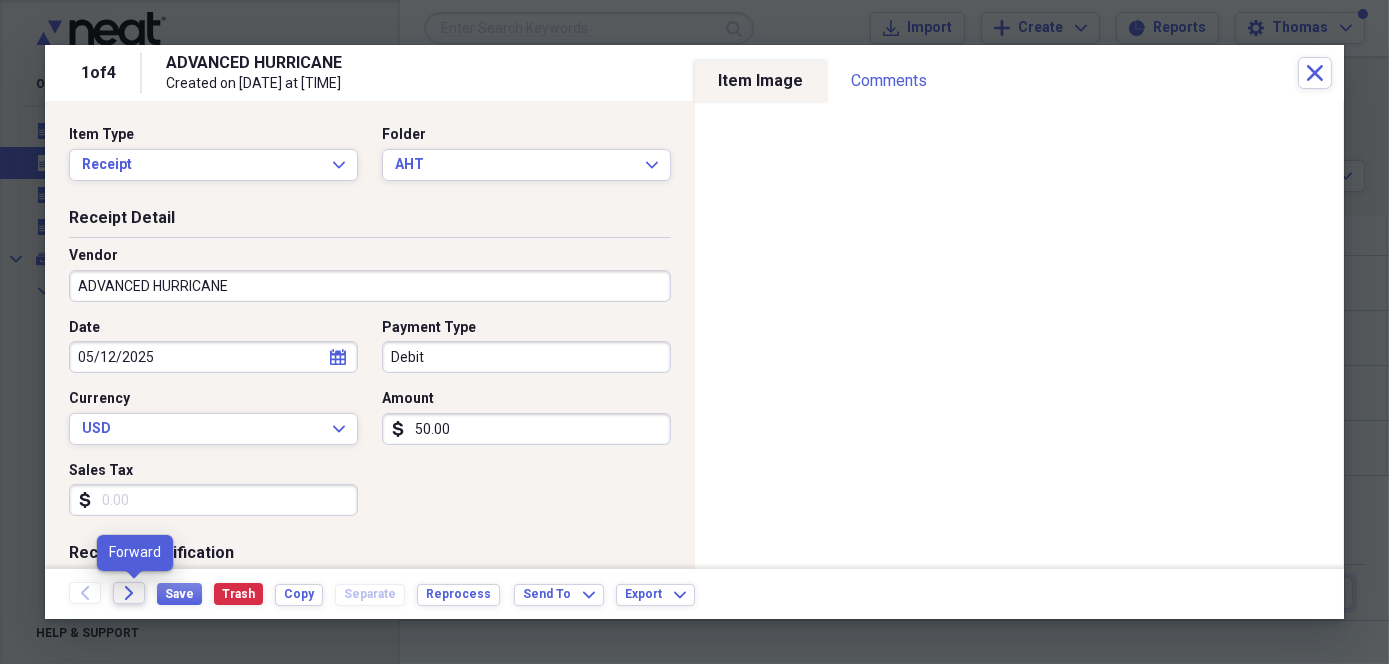 click on "Forward" at bounding box center (129, 593) 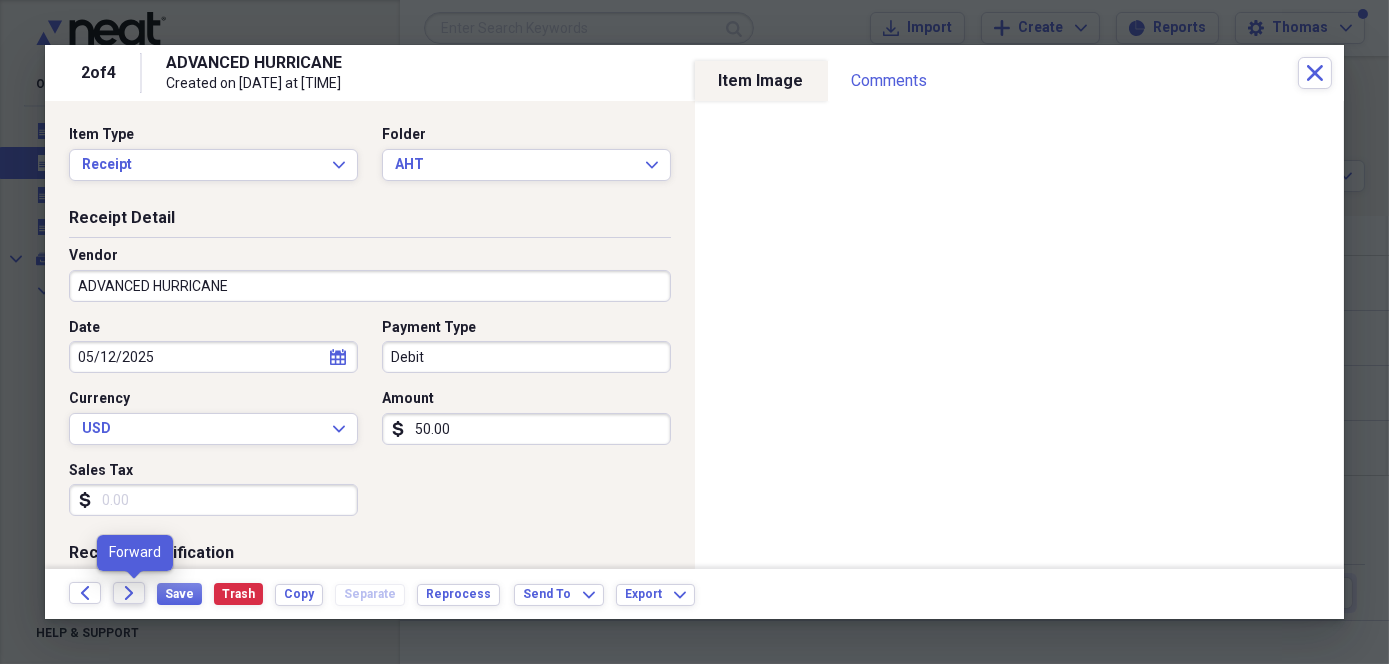 click on "Forward" 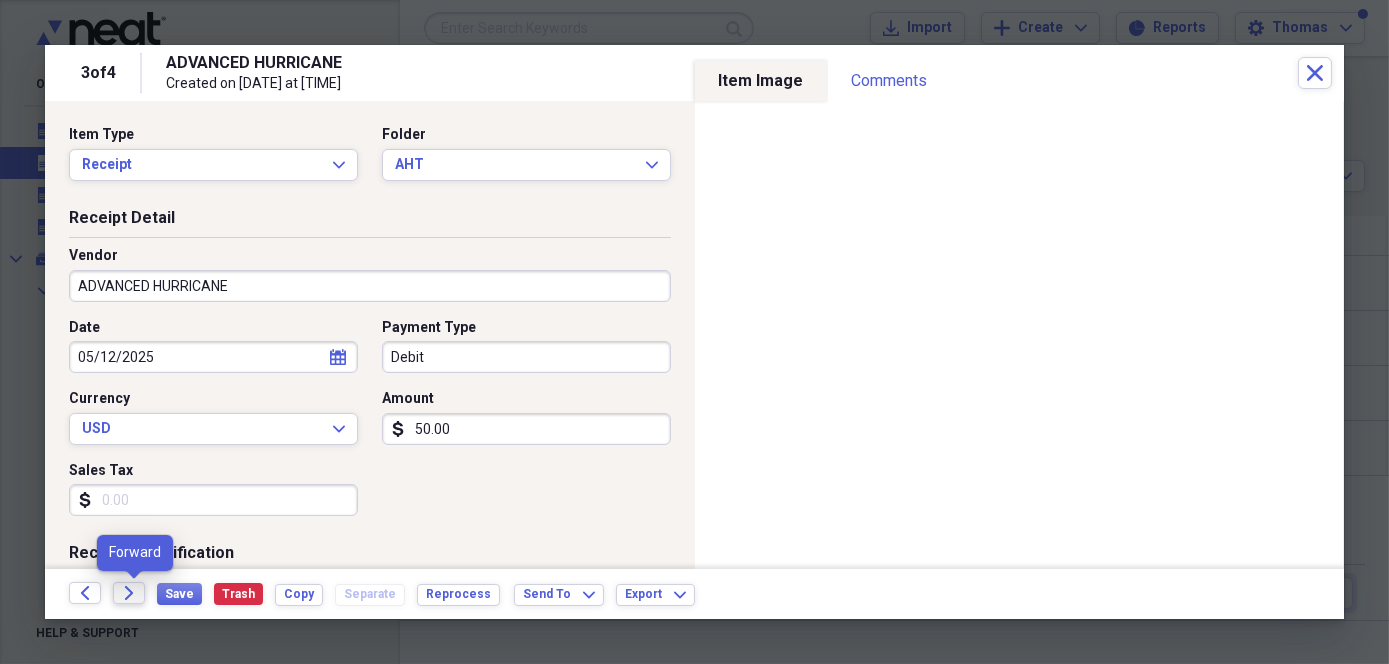 click on "Forward" at bounding box center (129, 593) 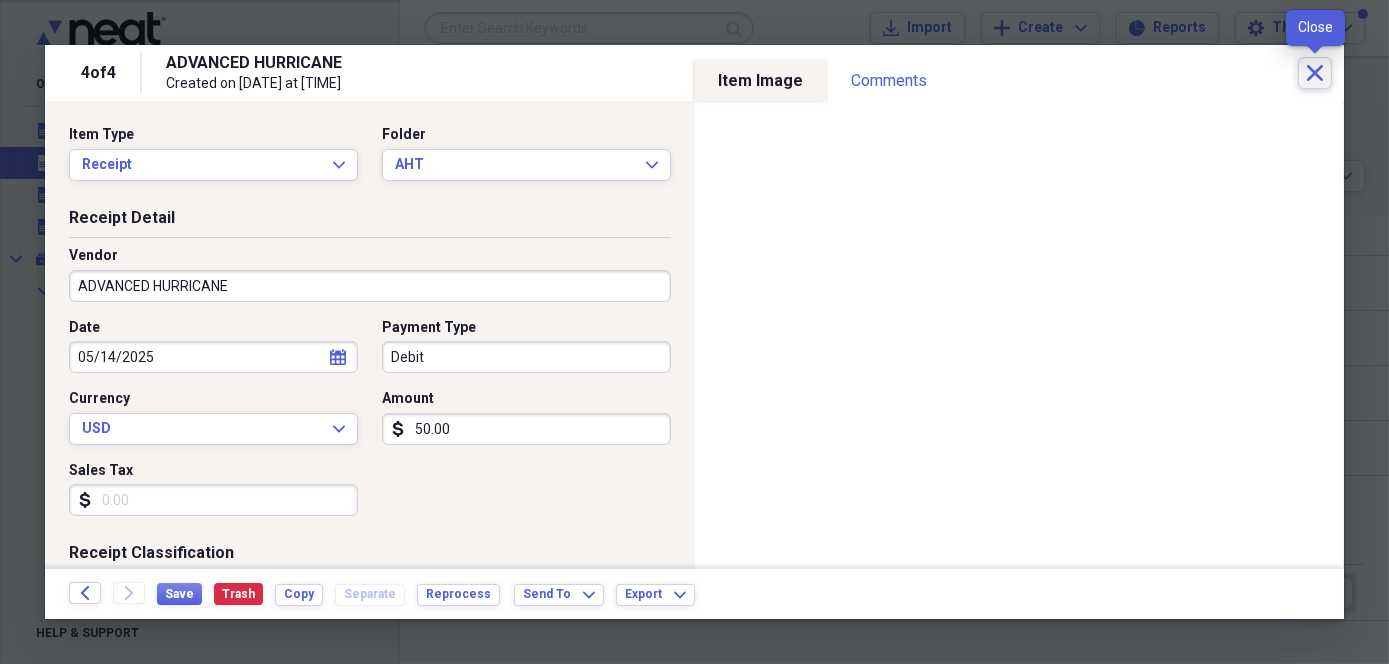 click 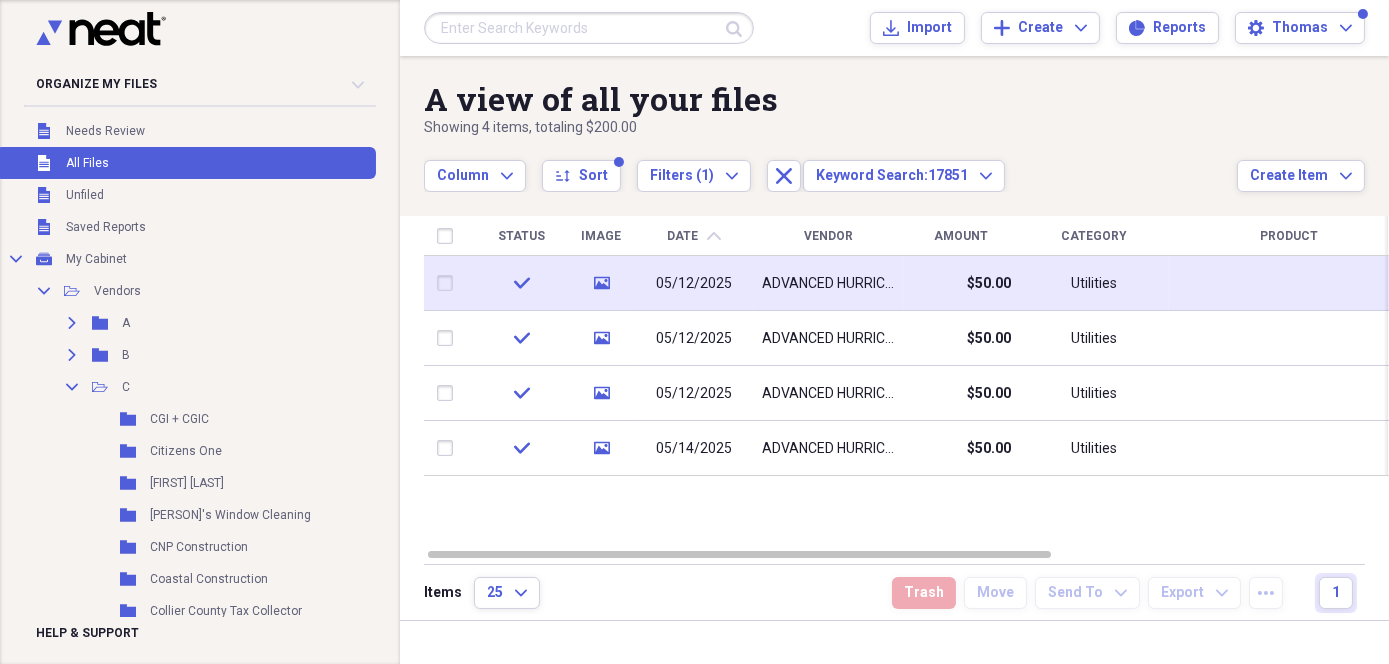 click on "ADVANCED HURRICANE" at bounding box center (829, 283) 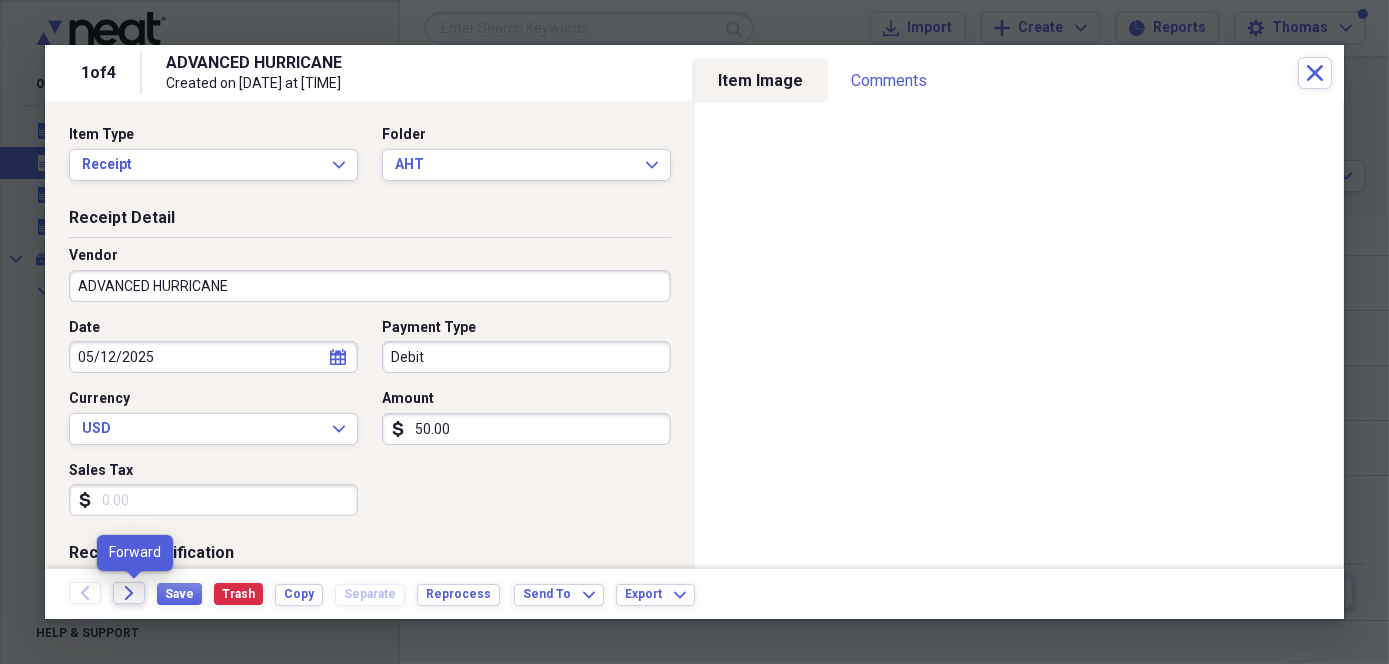 click on "Forward" 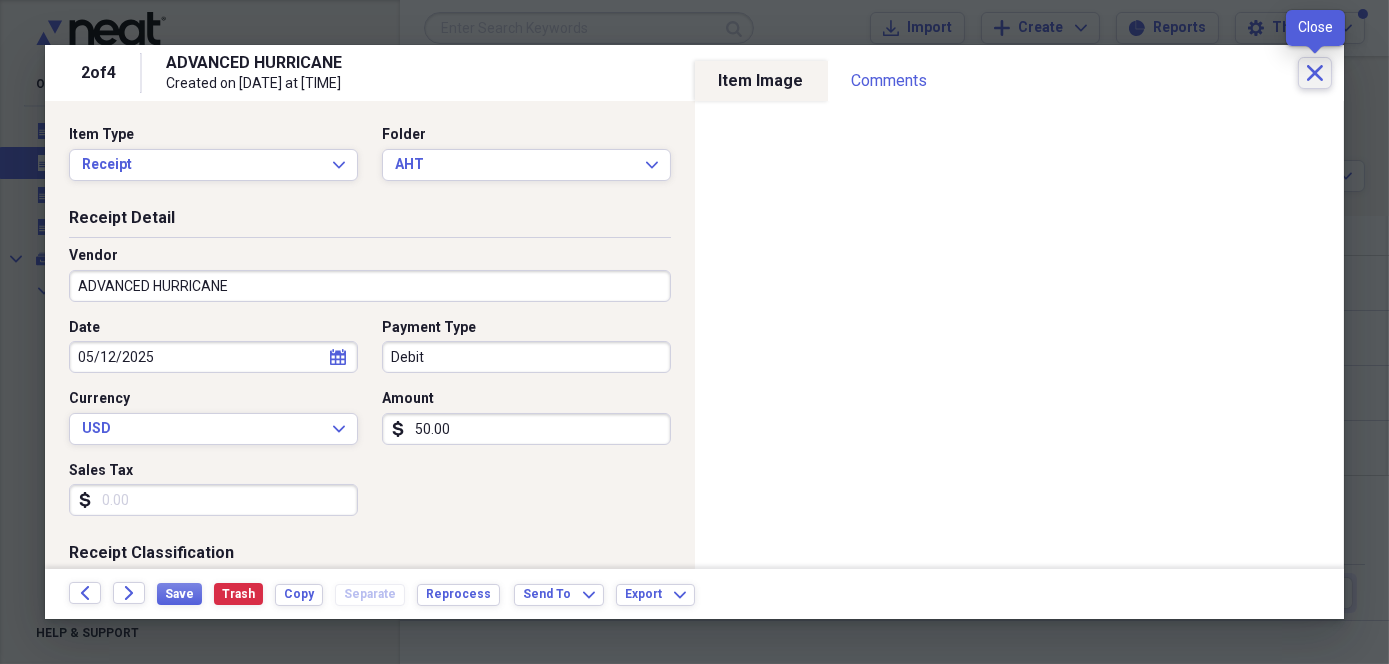click on "Close" 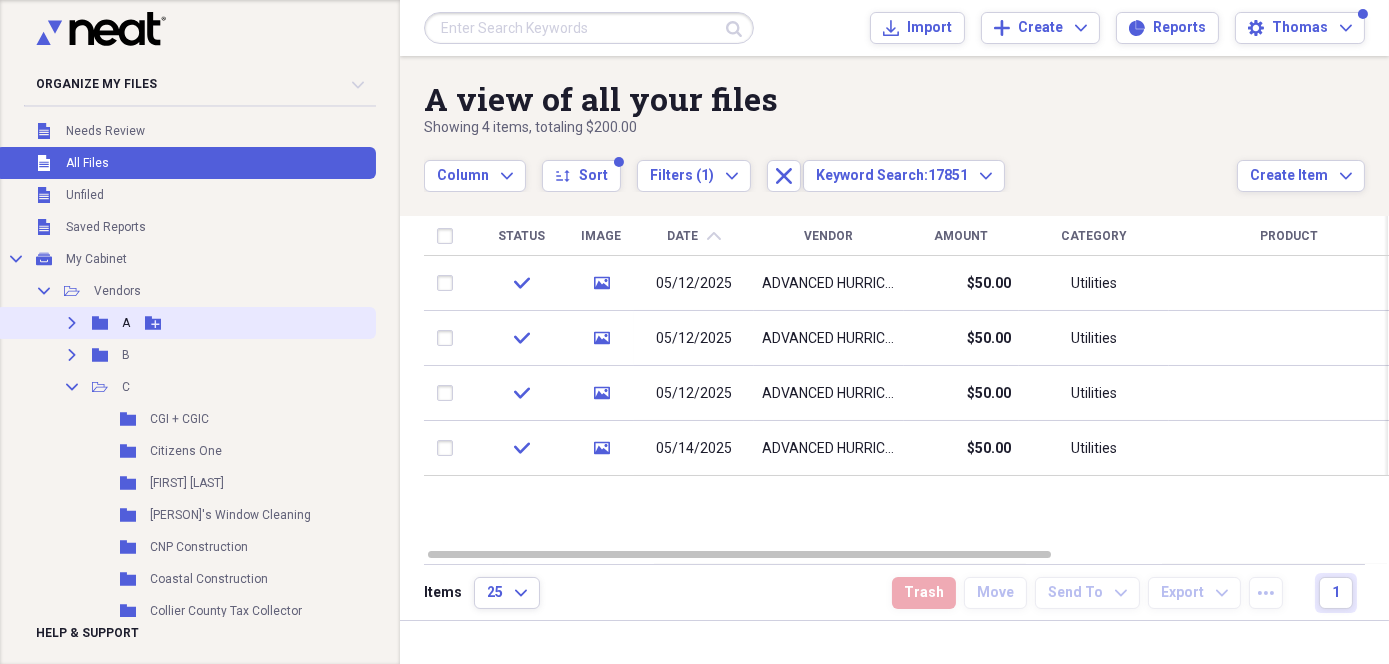 click on "Expand" 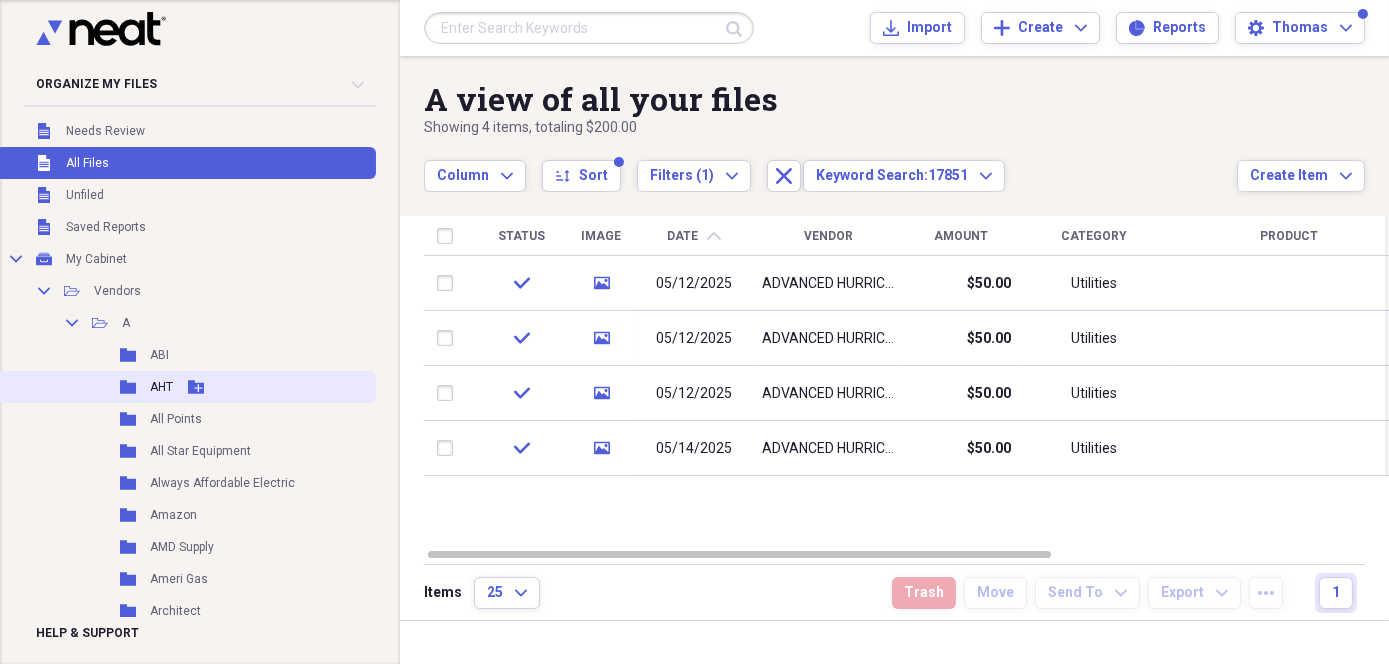 click on "AHT" at bounding box center (161, 387) 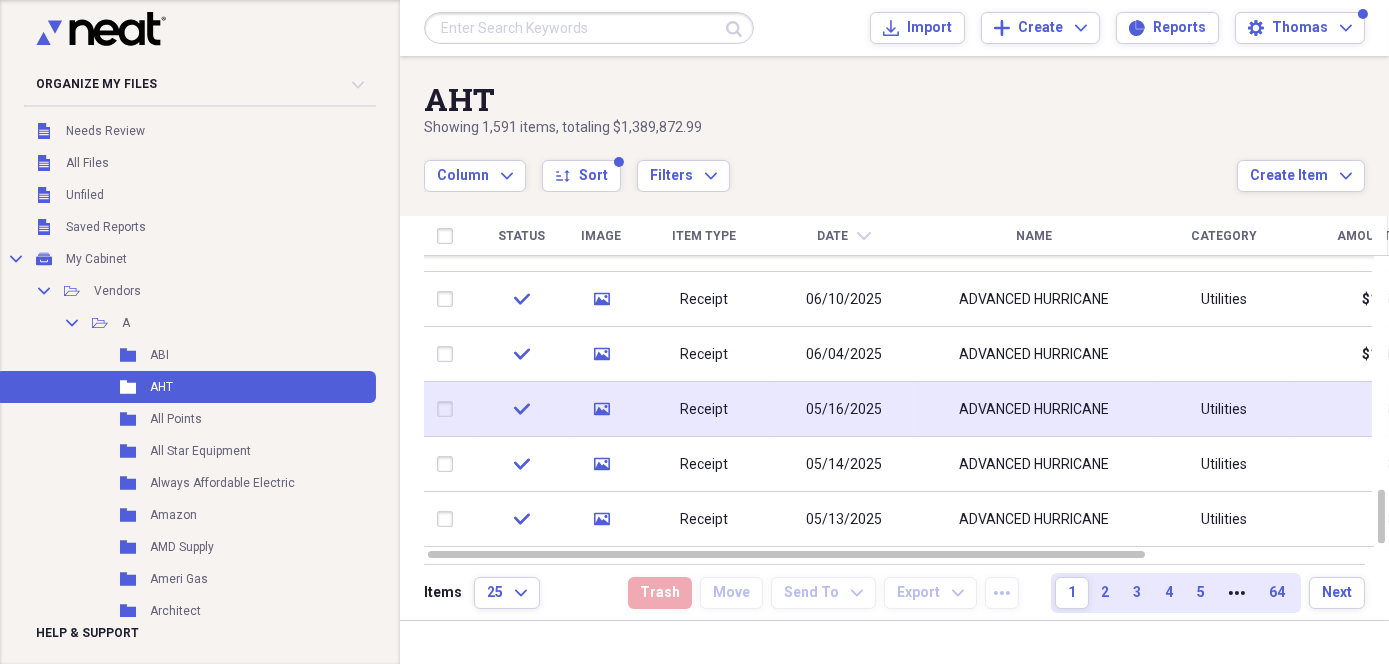 click on "05/16/2025" at bounding box center [844, 409] 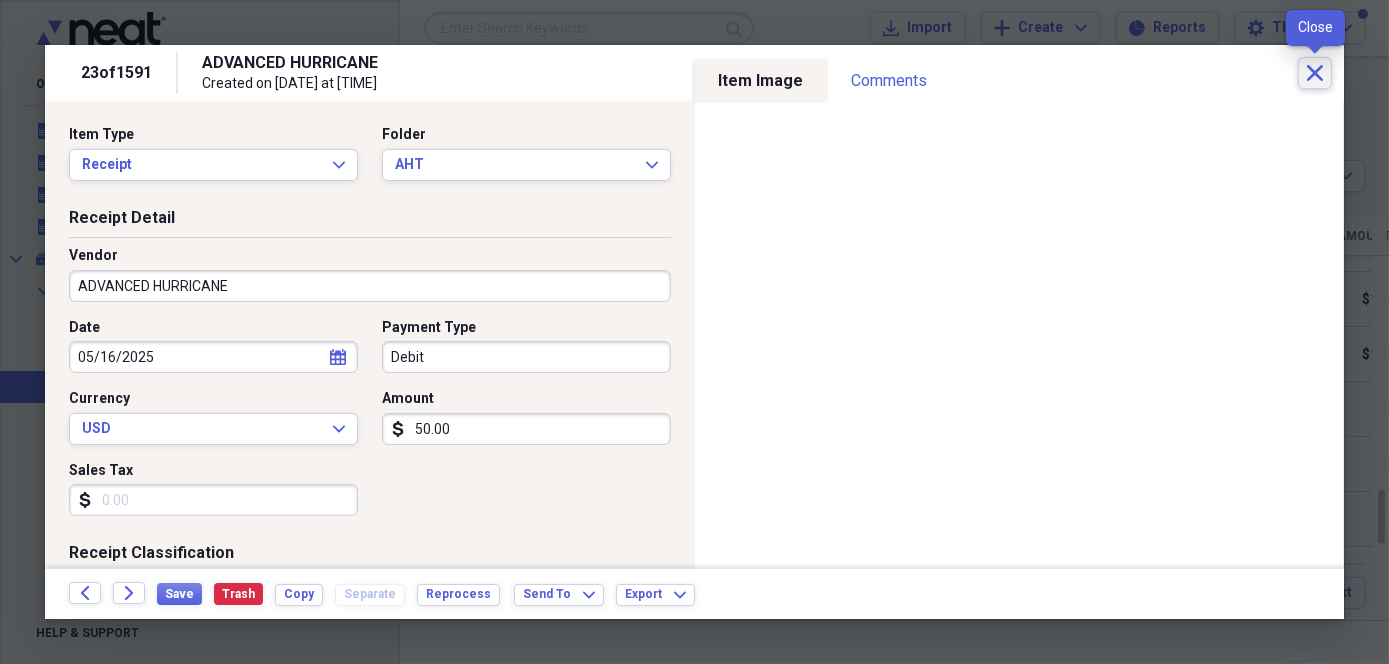 click 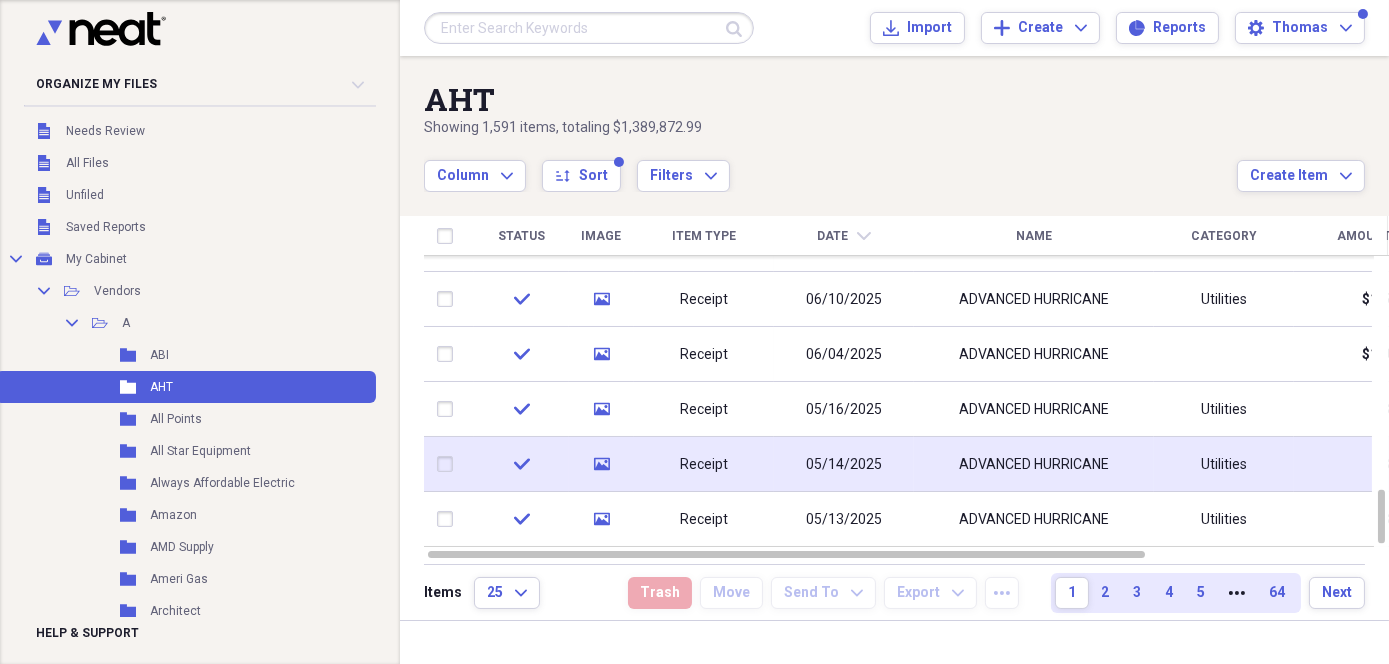 click on "05/14/2025" at bounding box center (844, 464) 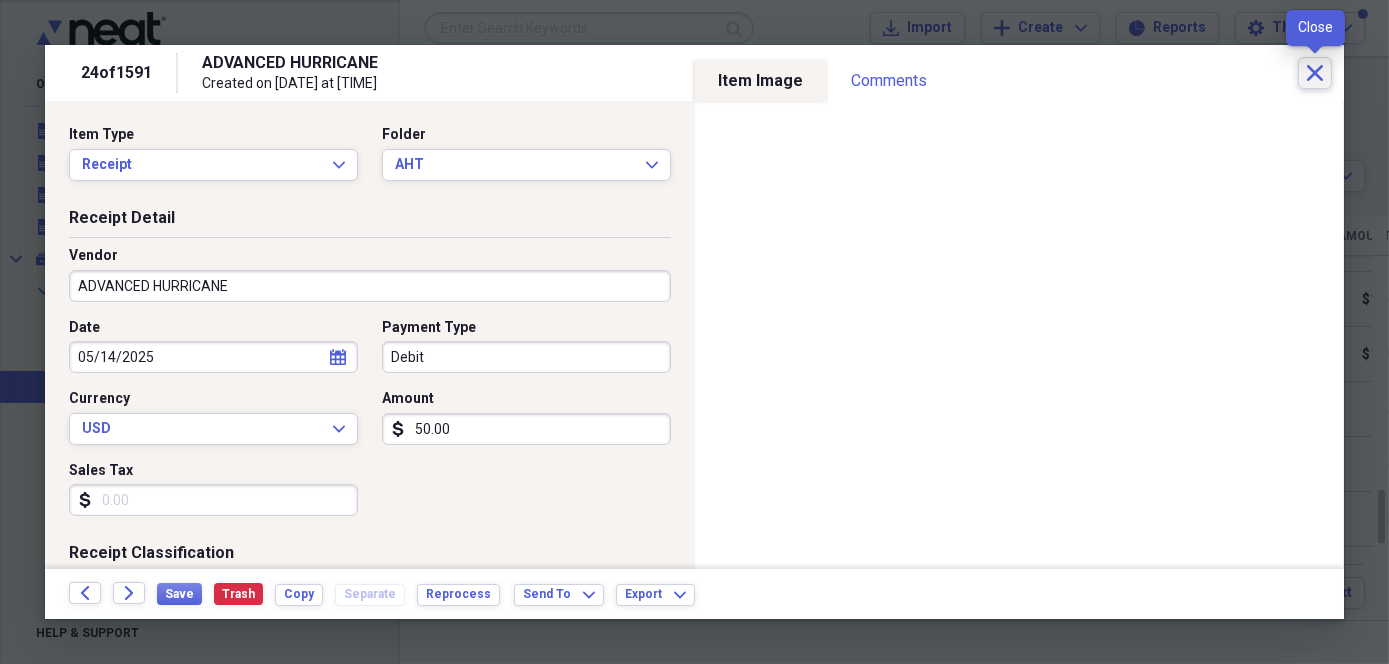 click on "Close" 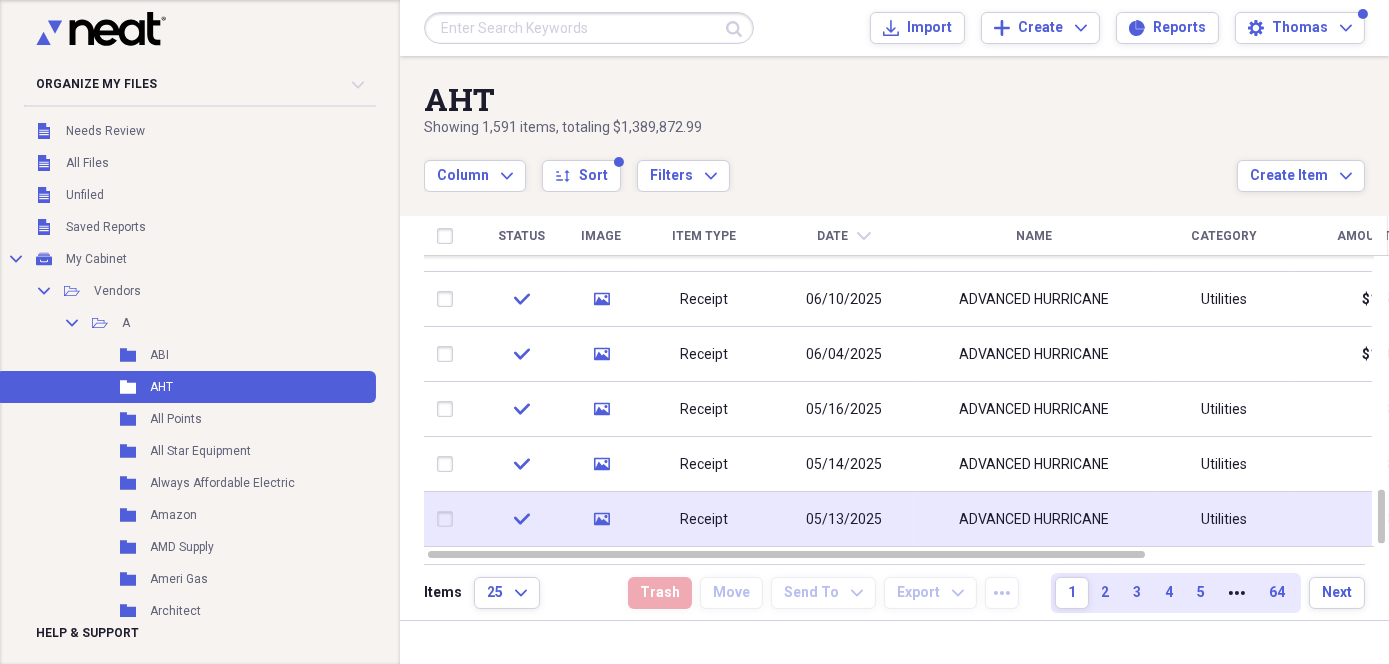 click on "05/13/2025" at bounding box center (844, 520) 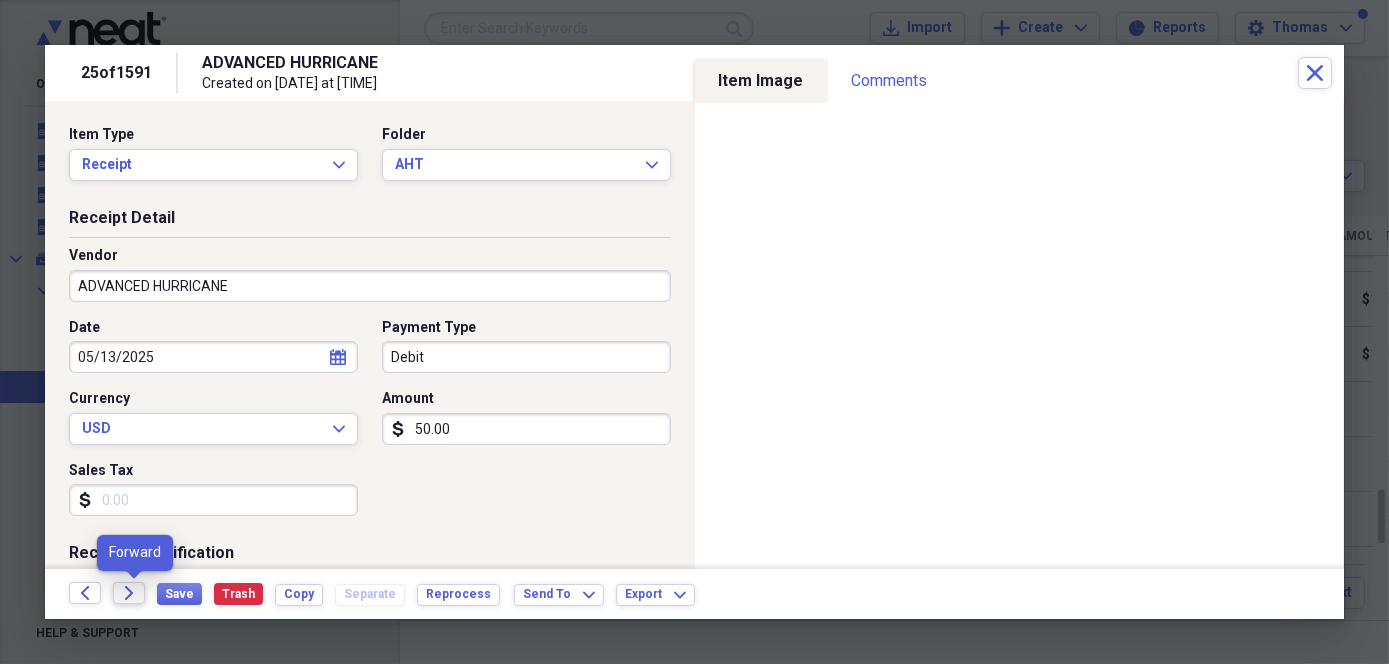 click on "Forward" 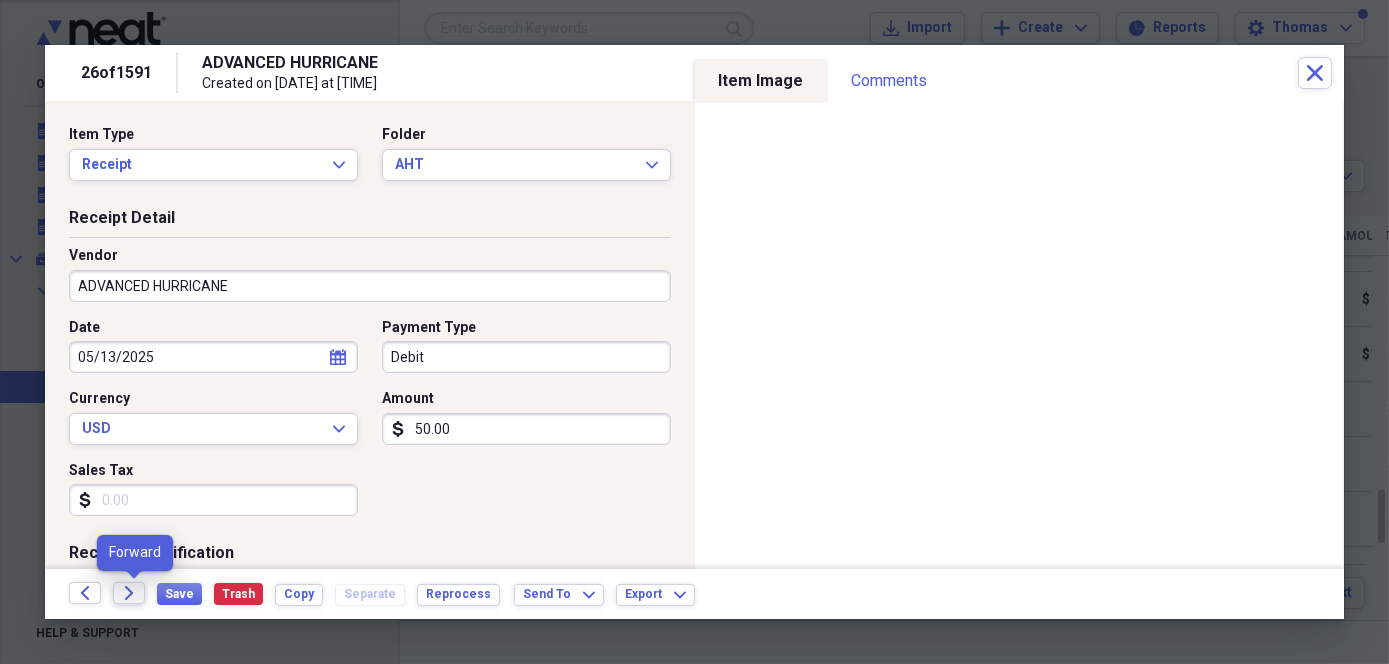 click 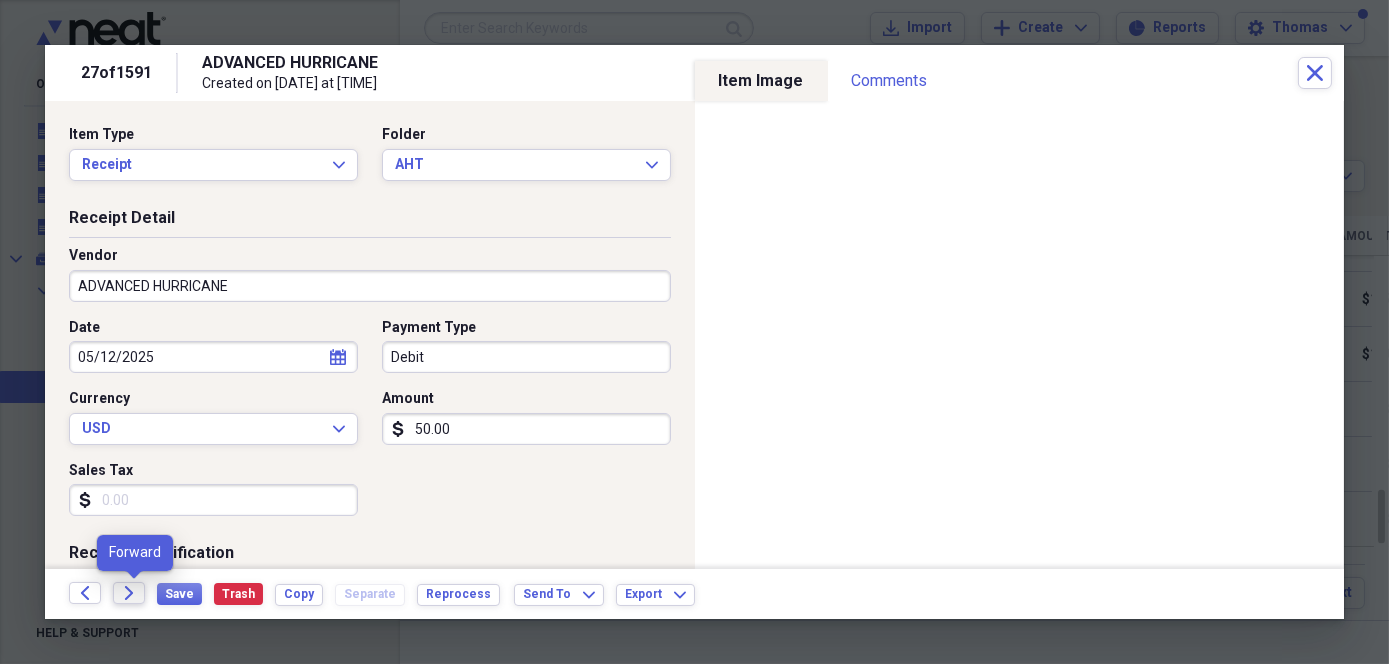 click on "Forward" 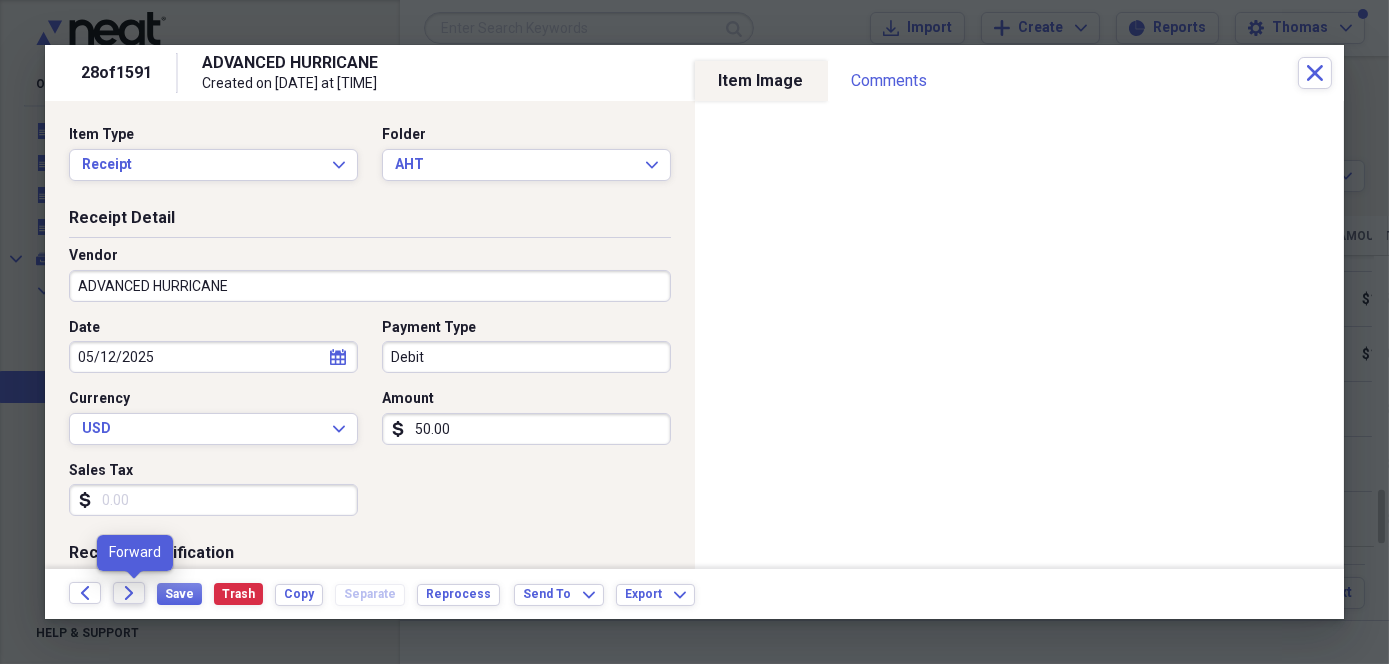click on "Forward" 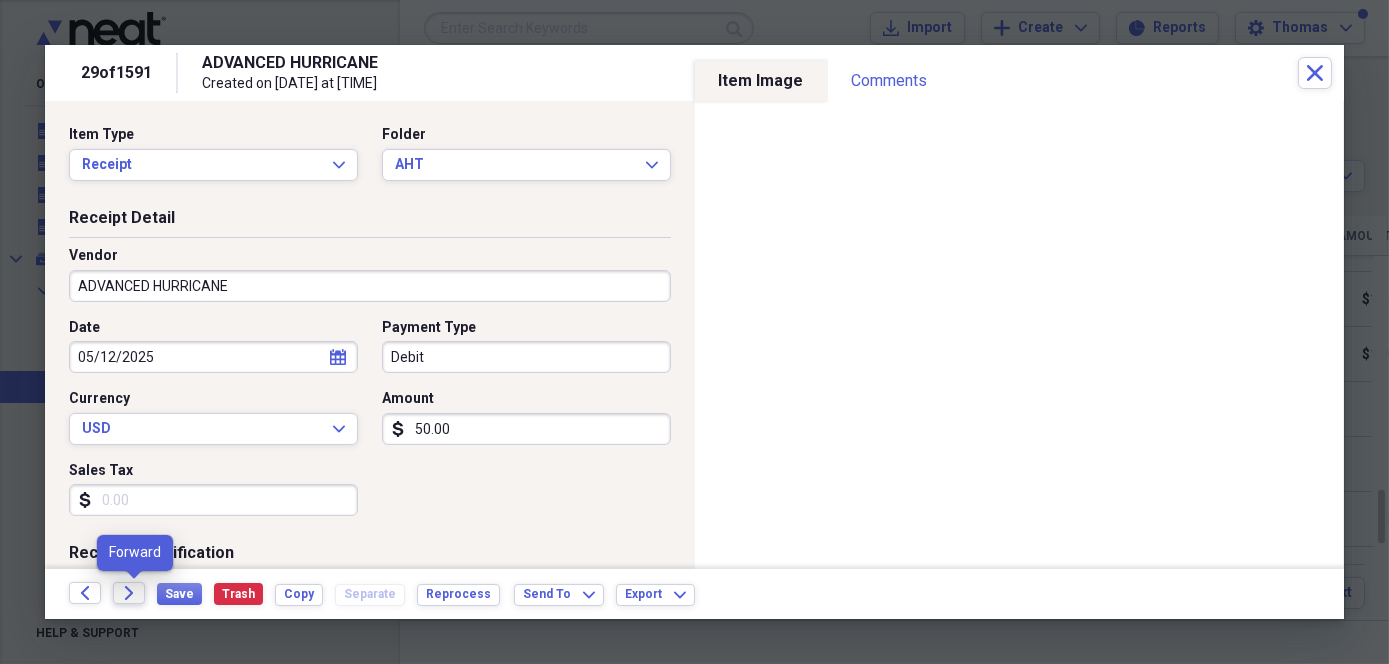 click on "Forward" 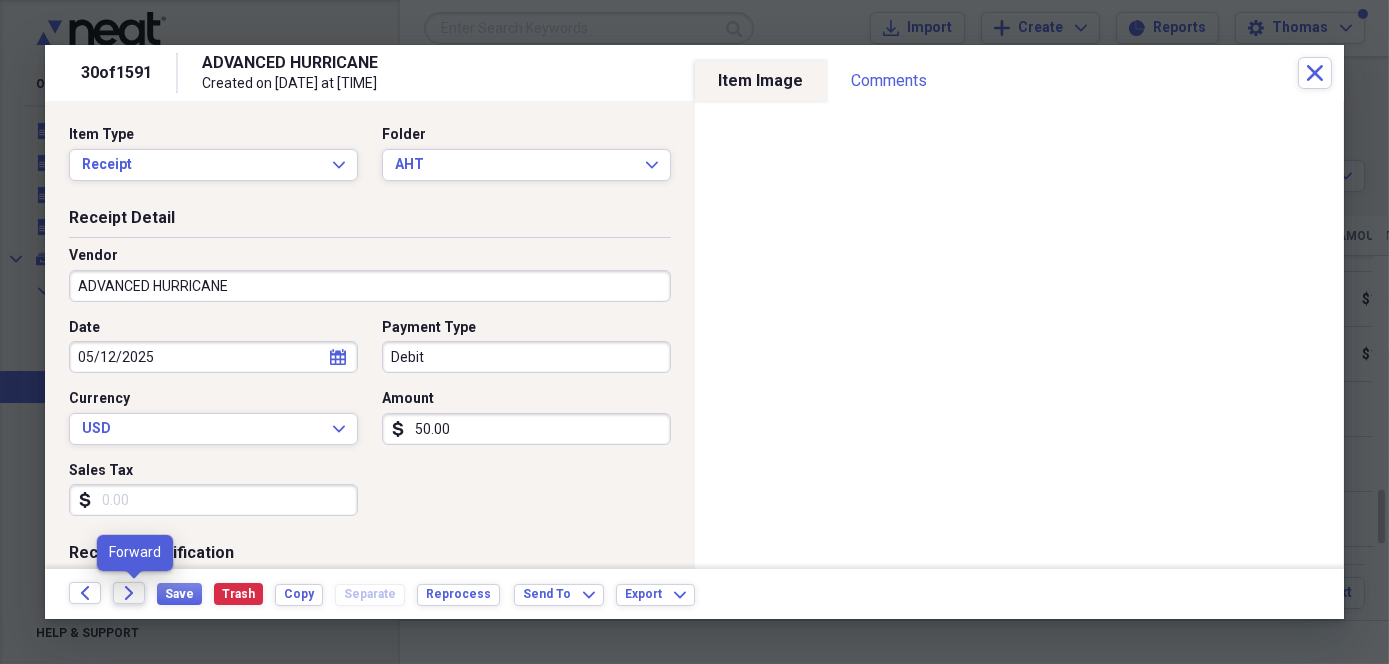 click on "Forward" at bounding box center (129, 593) 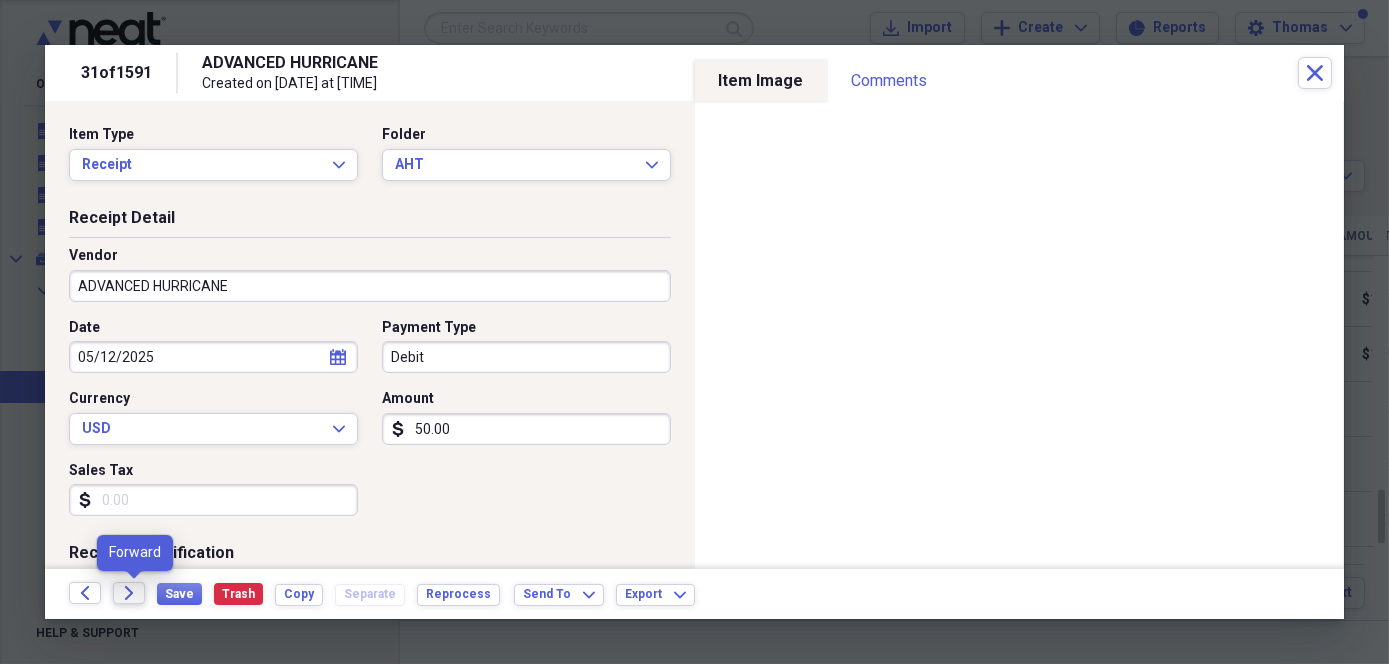 click on "Forward" 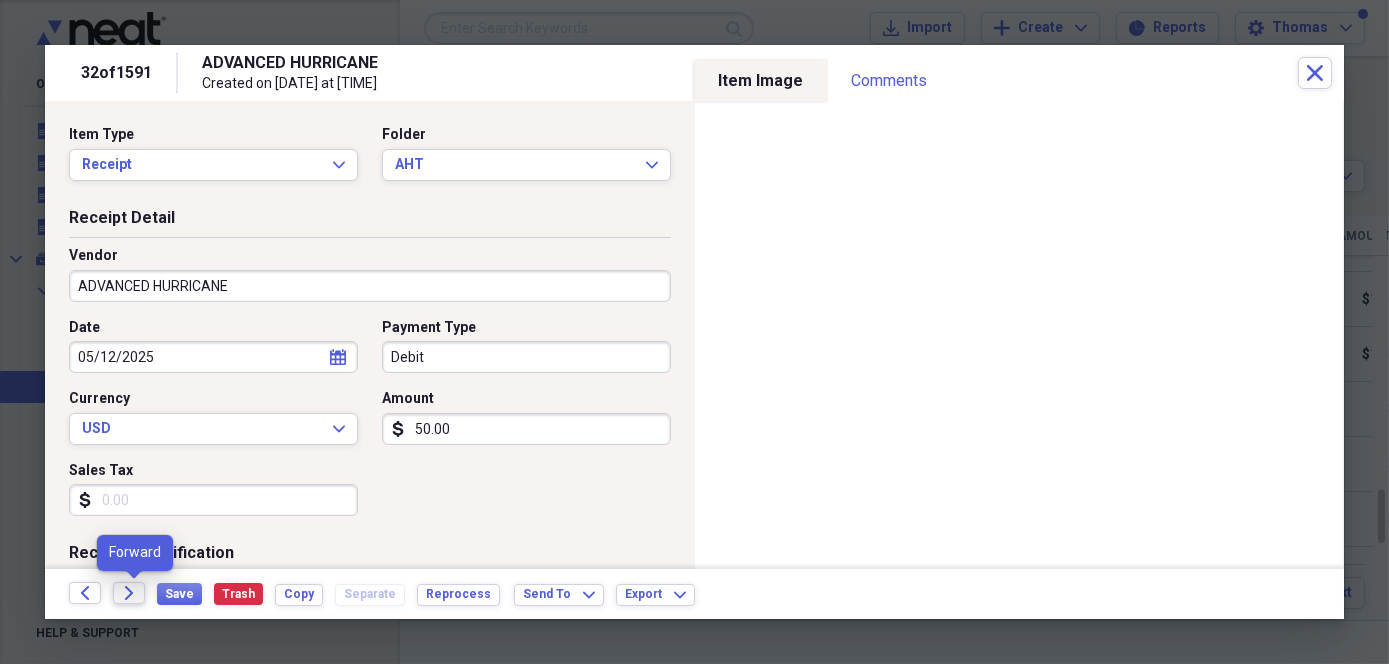 click 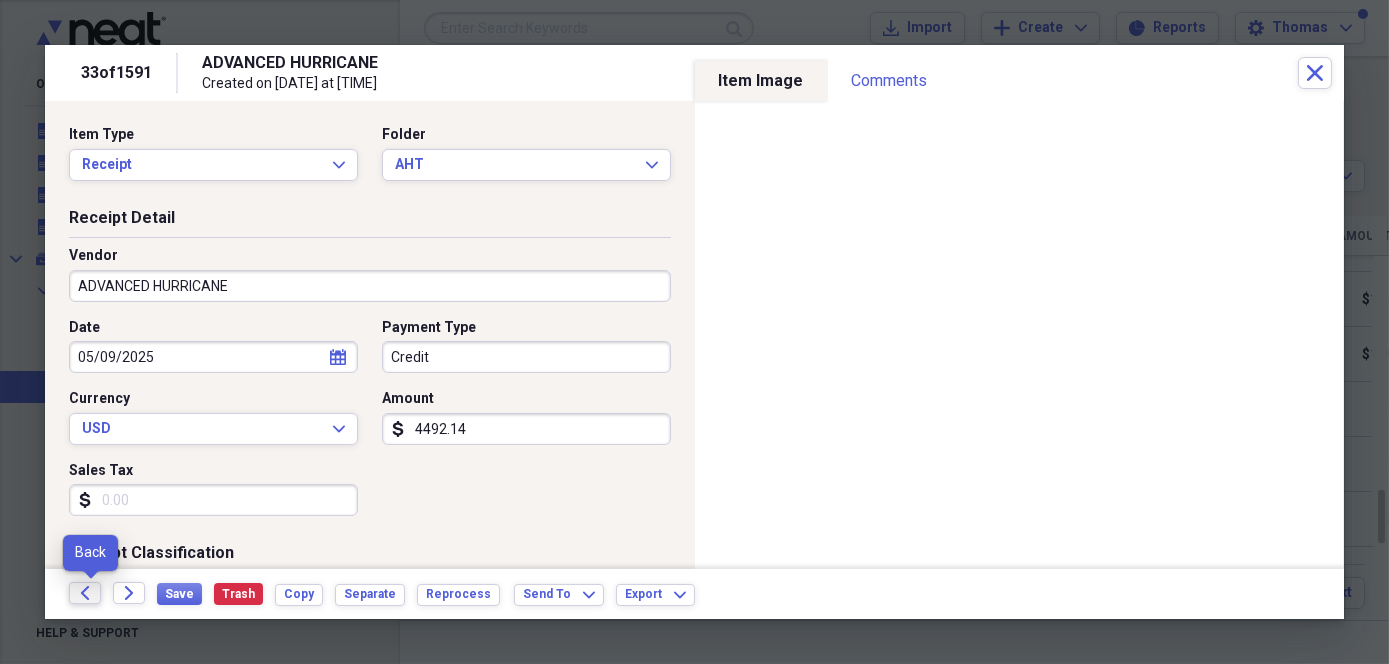 click 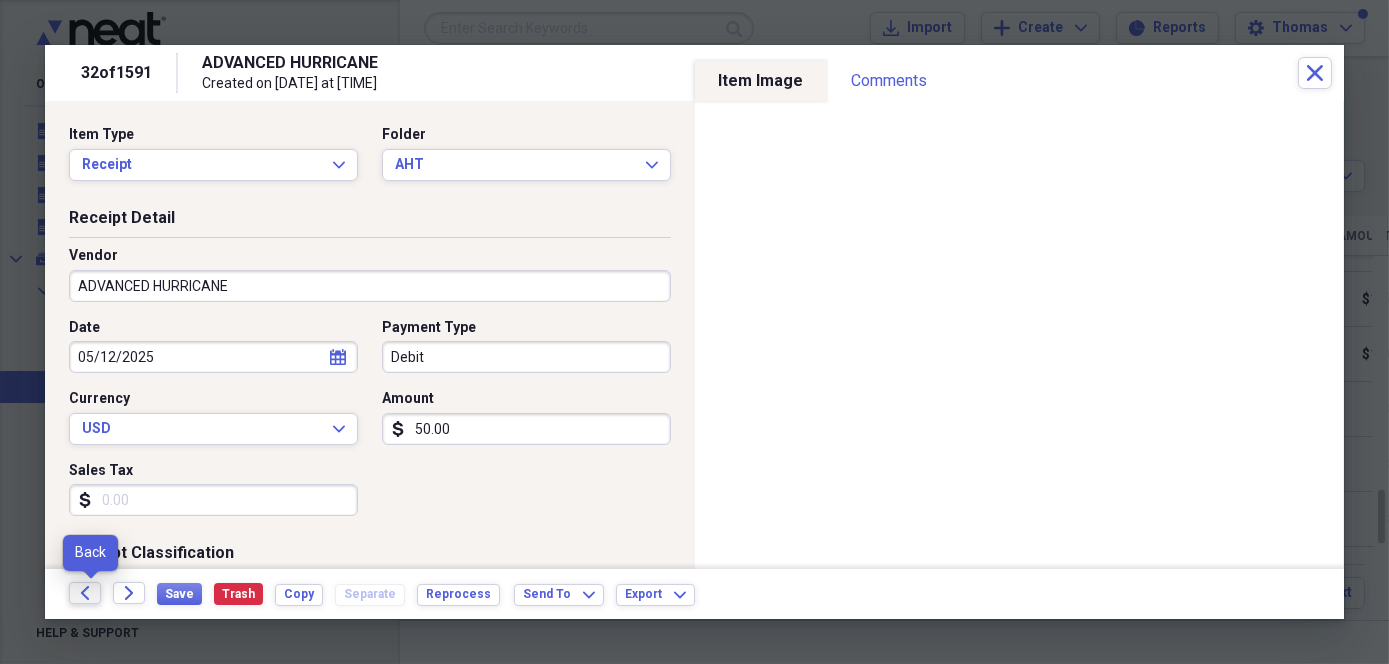 click on "Back" 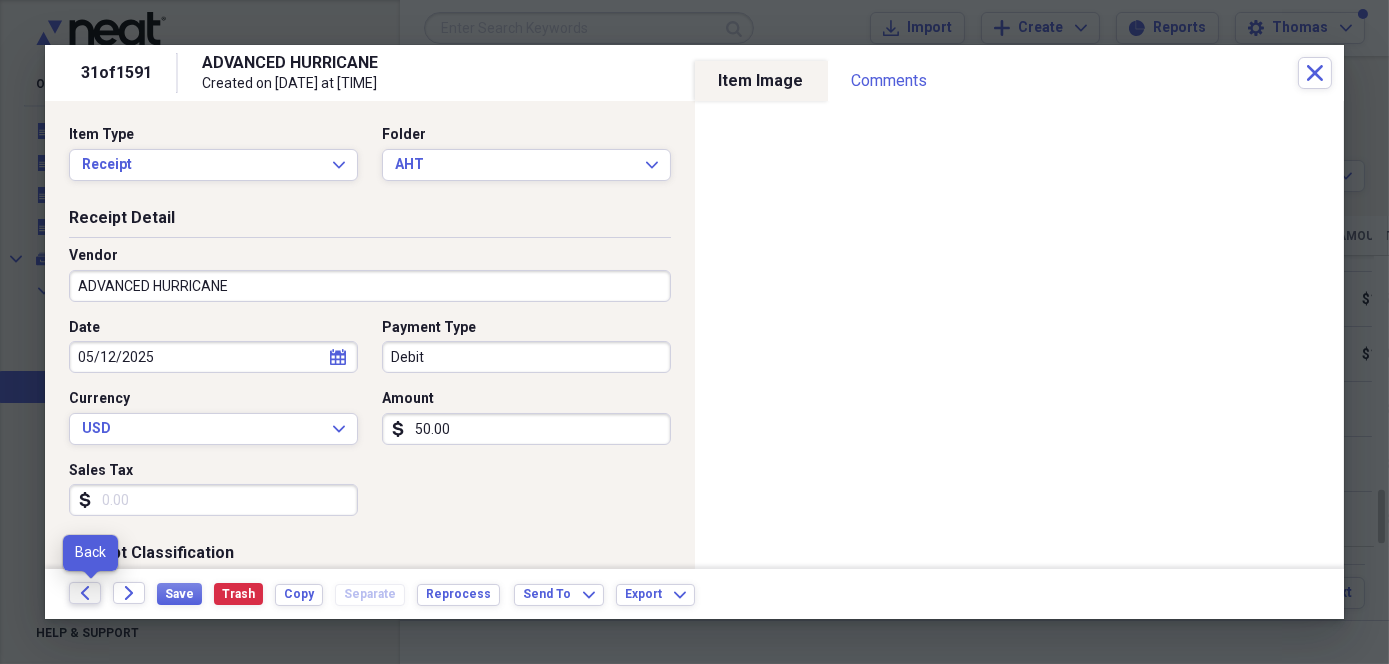 click on "Back" 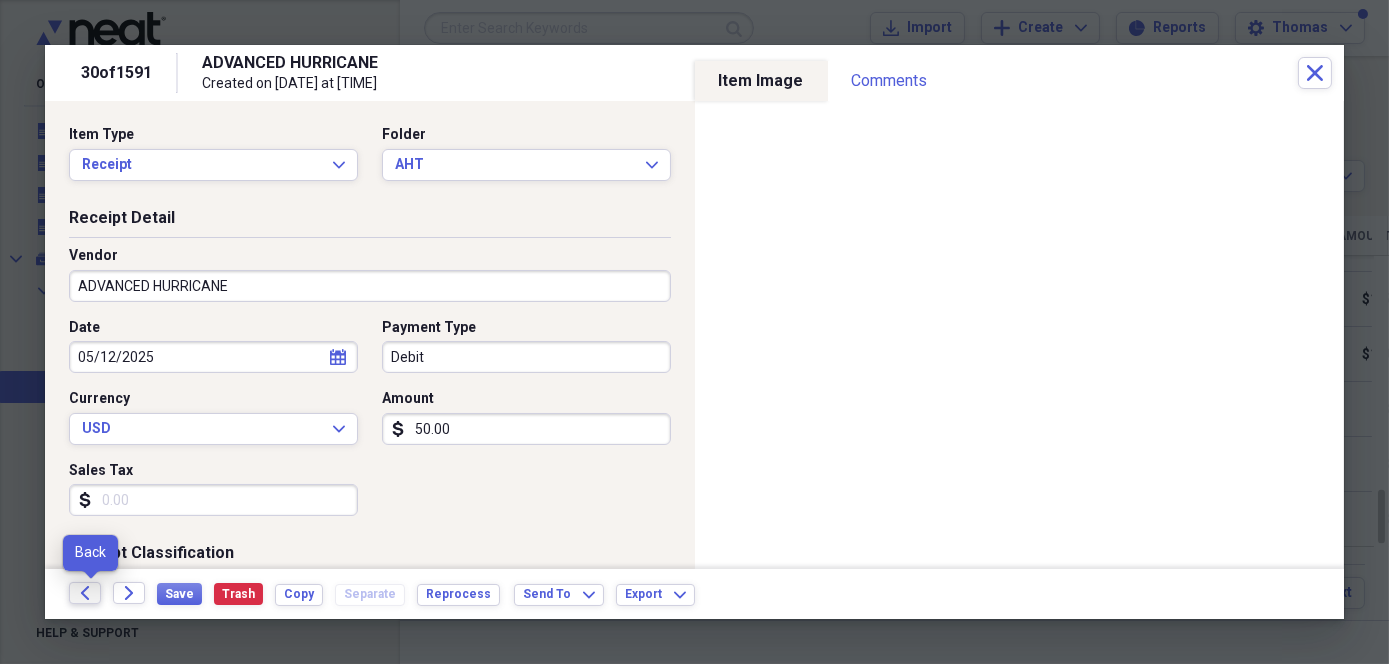 click on "Back" at bounding box center [85, 593] 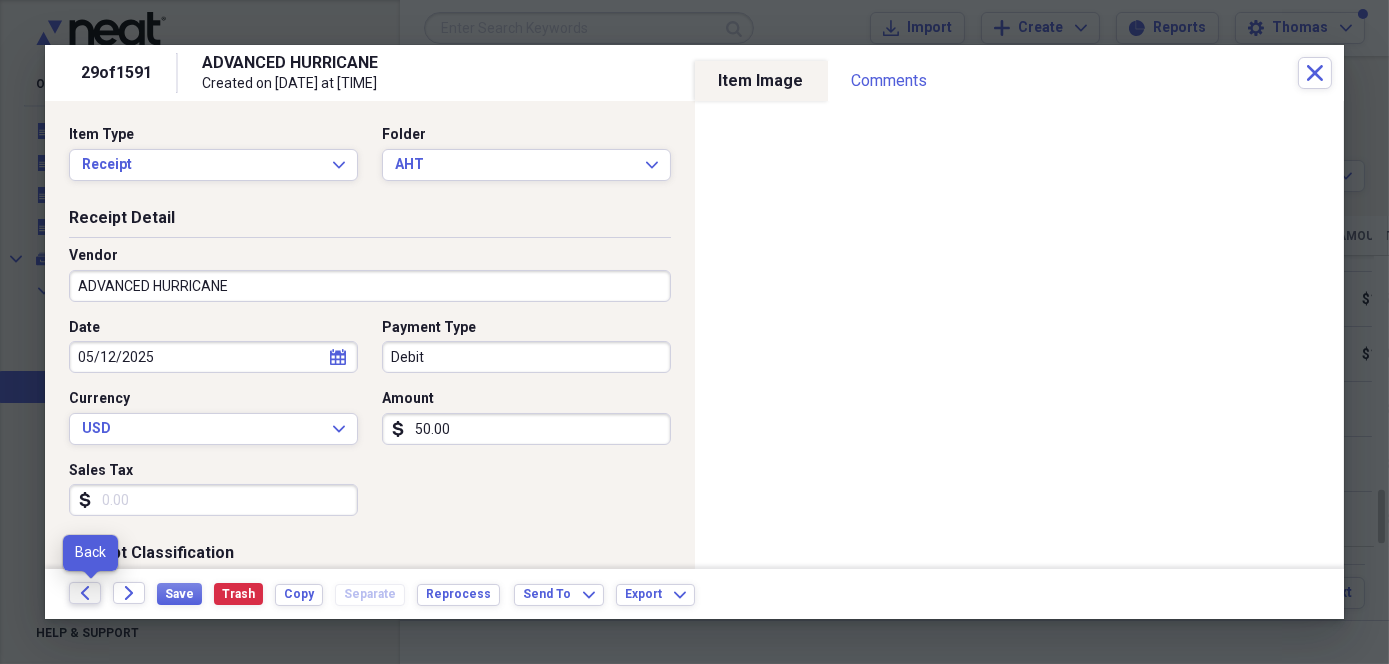 click on "Back" 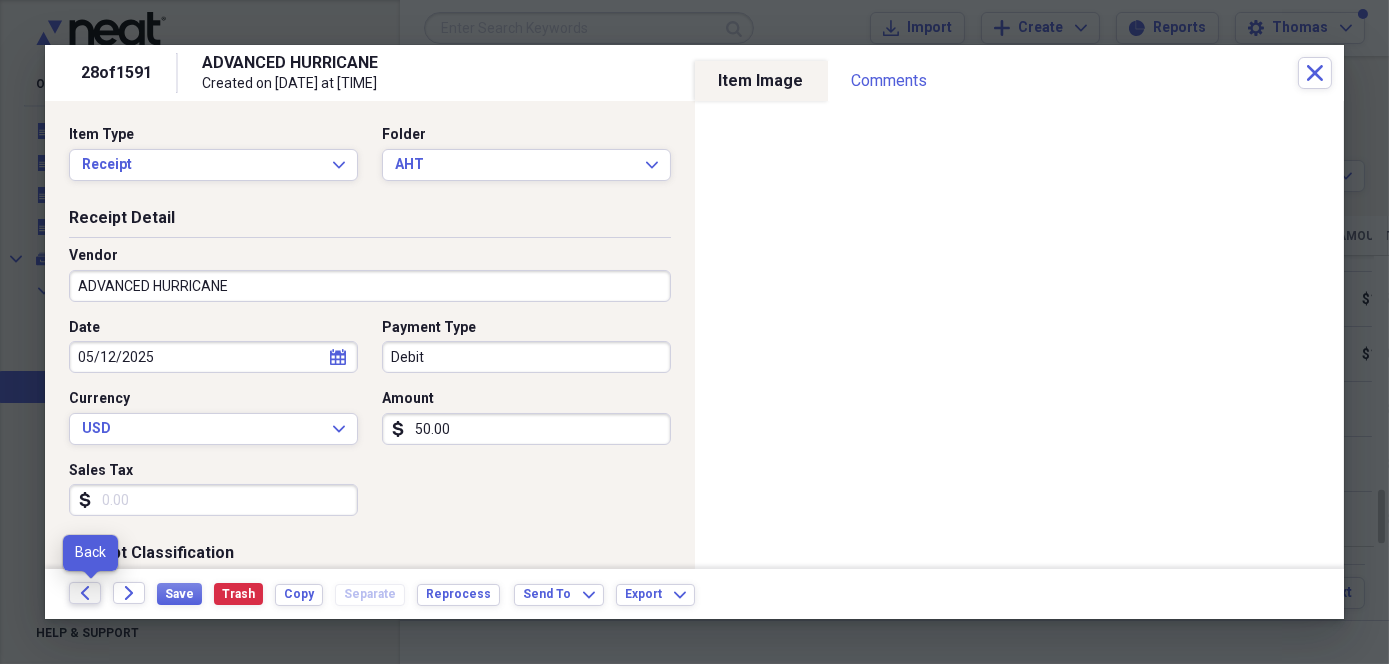 click on "Back" at bounding box center [85, 593] 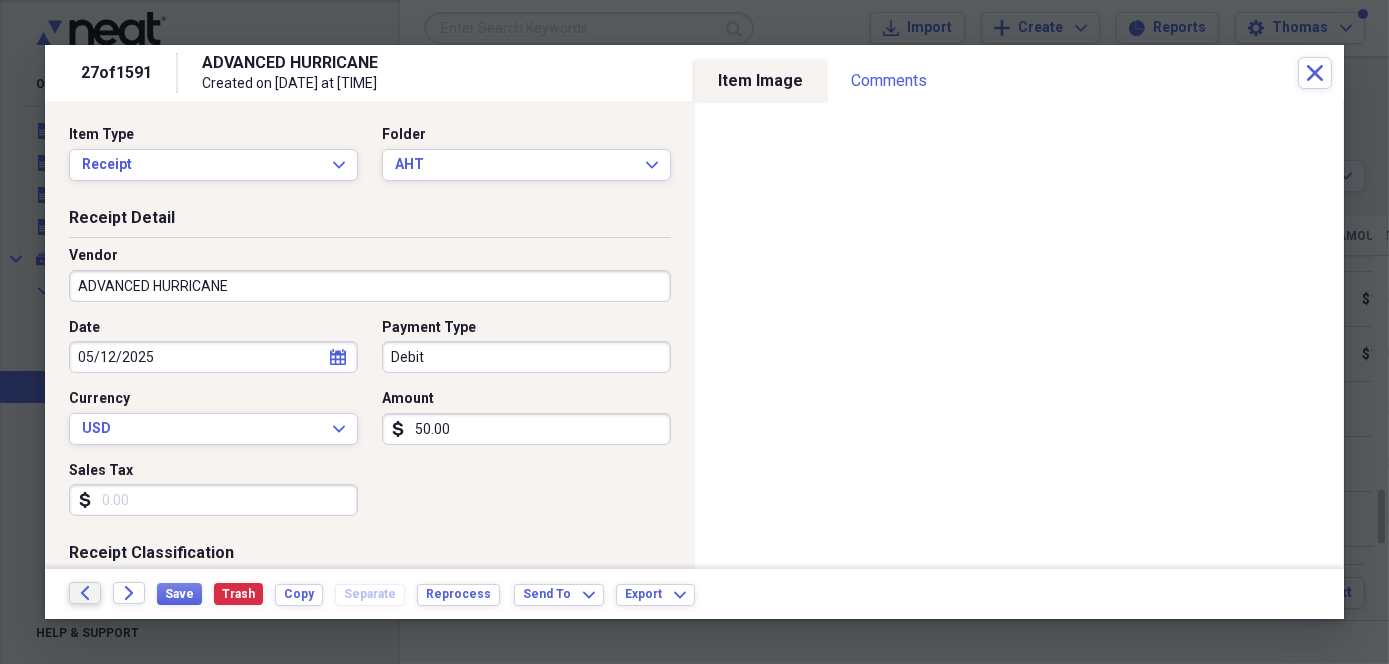 click on "Back" 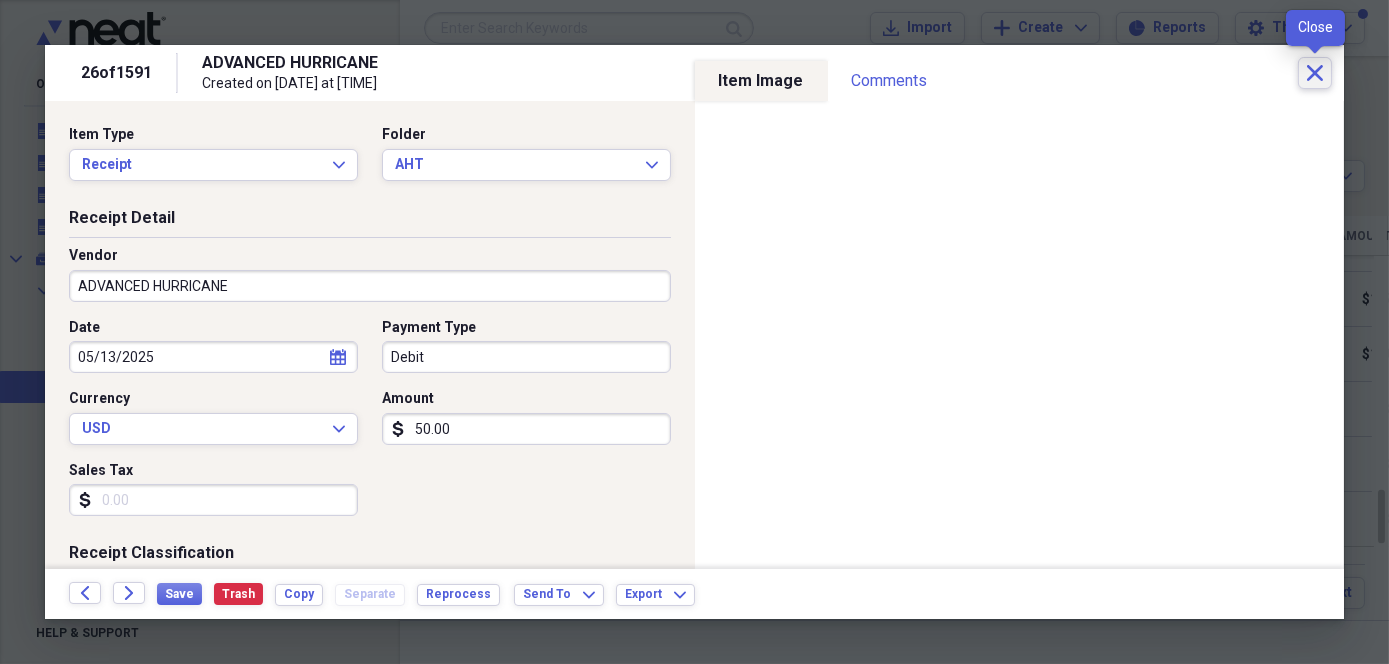 click on "Close" at bounding box center (1315, 73) 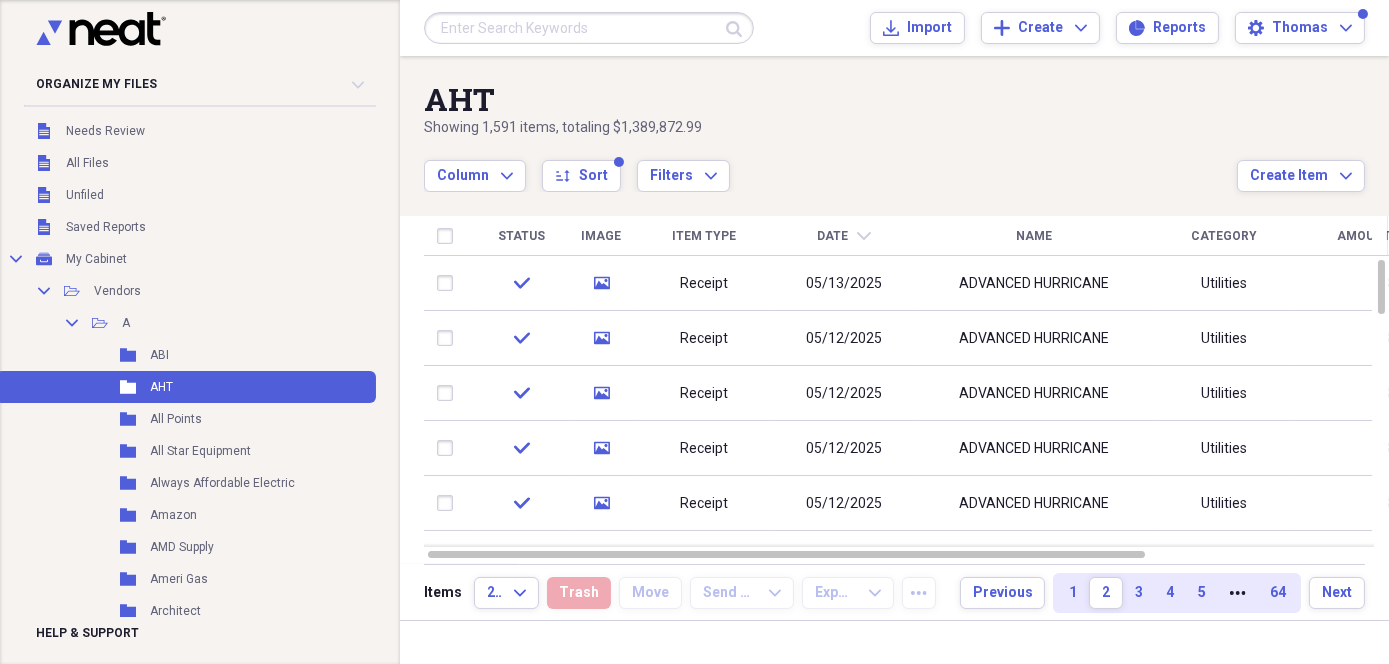 click at bounding box center [589, 28] 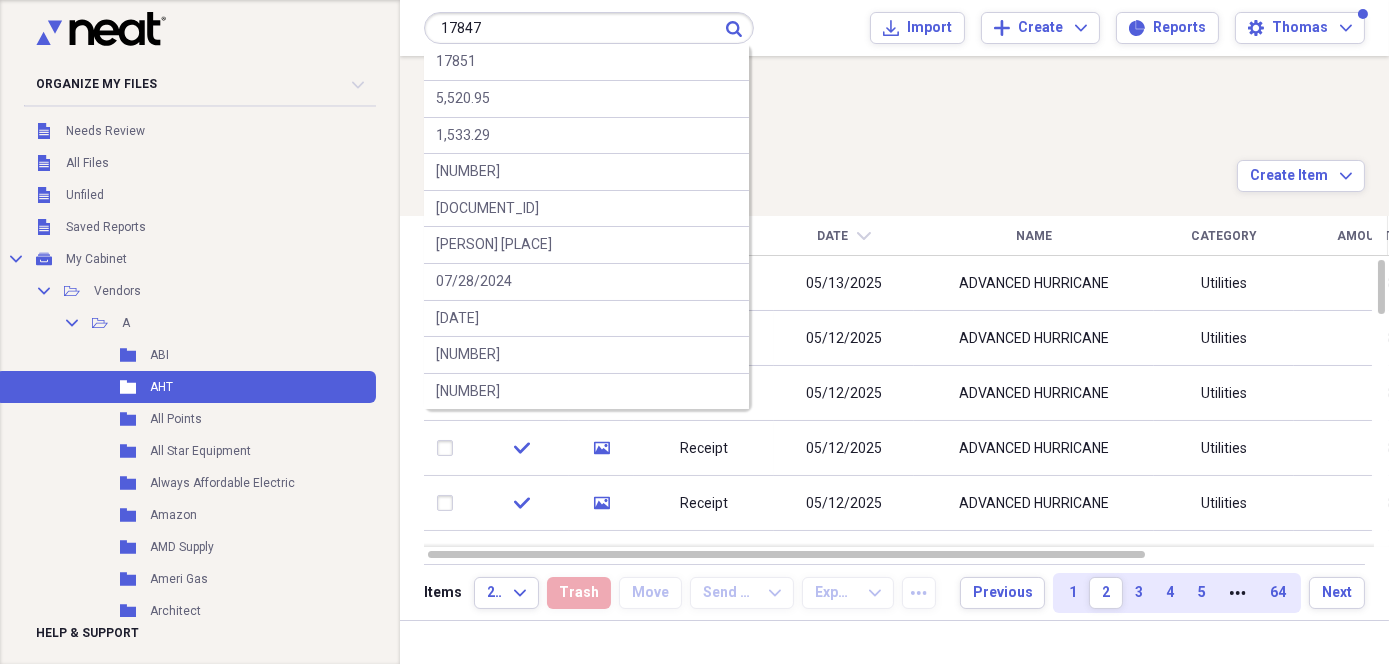 type on "17847" 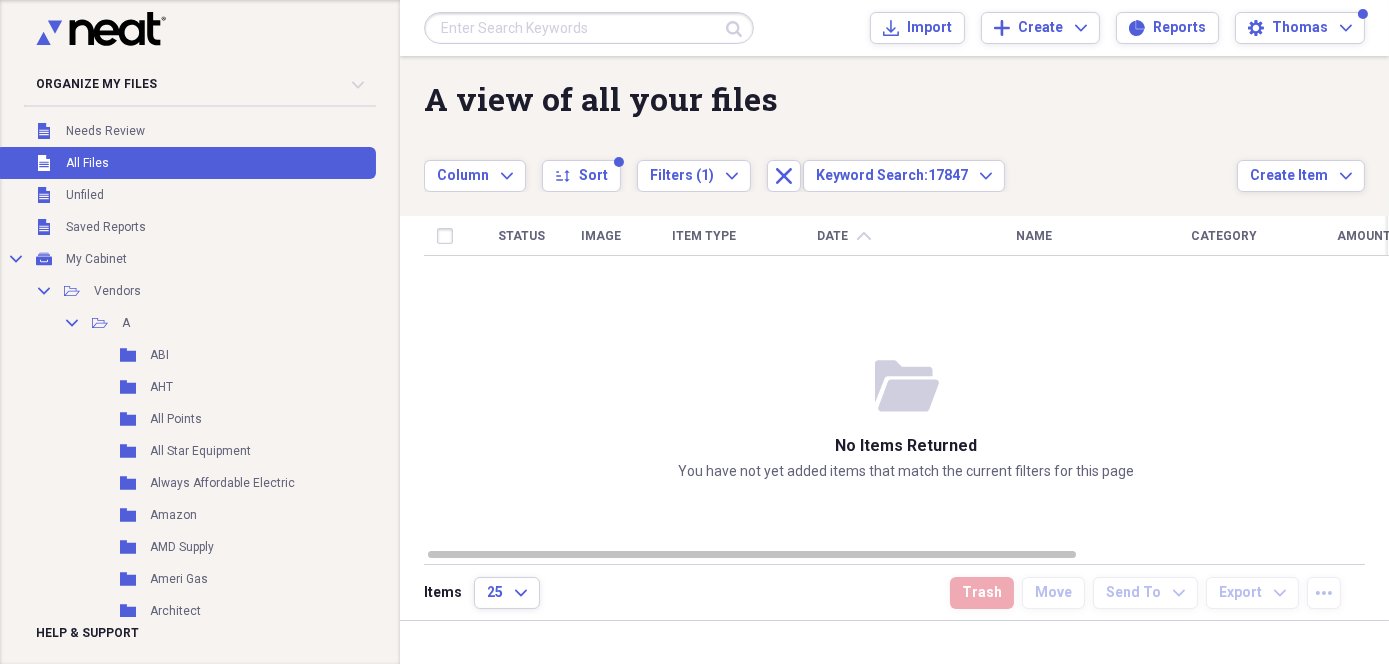 click at bounding box center [589, 28] 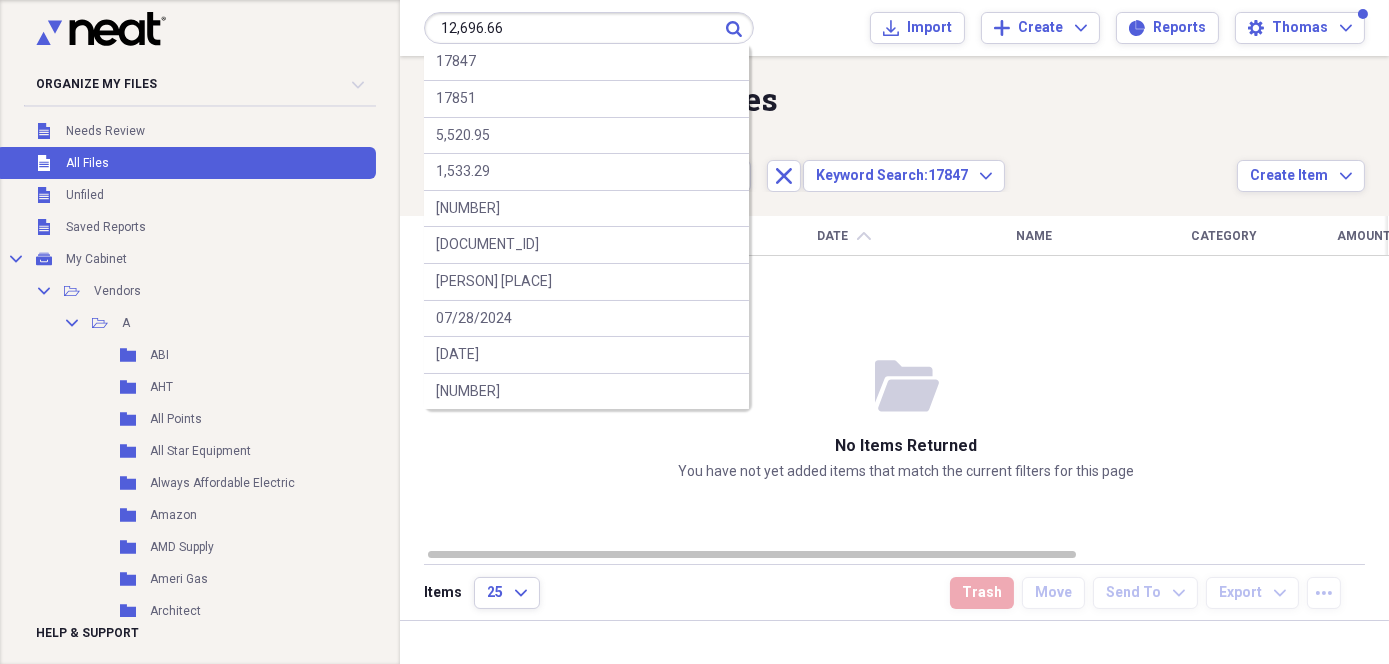 type on "12,696.66" 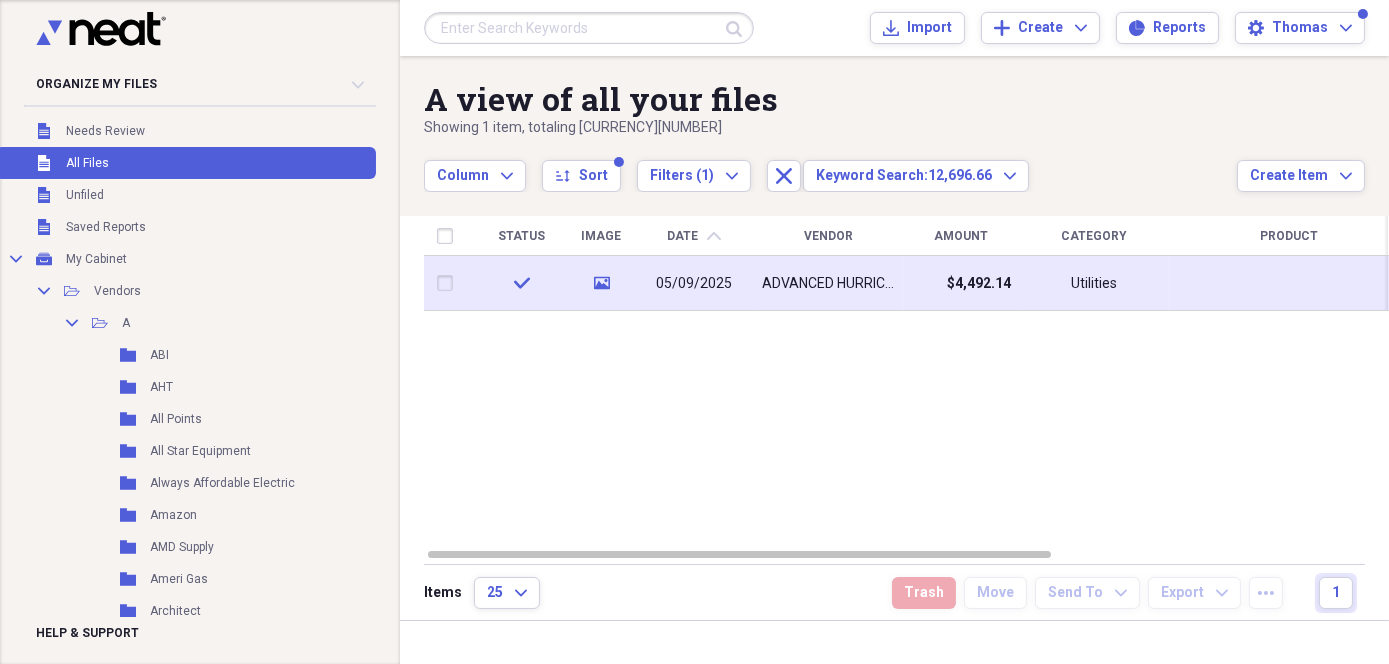 click on "ADVANCED HURRICANE" at bounding box center [829, 284] 